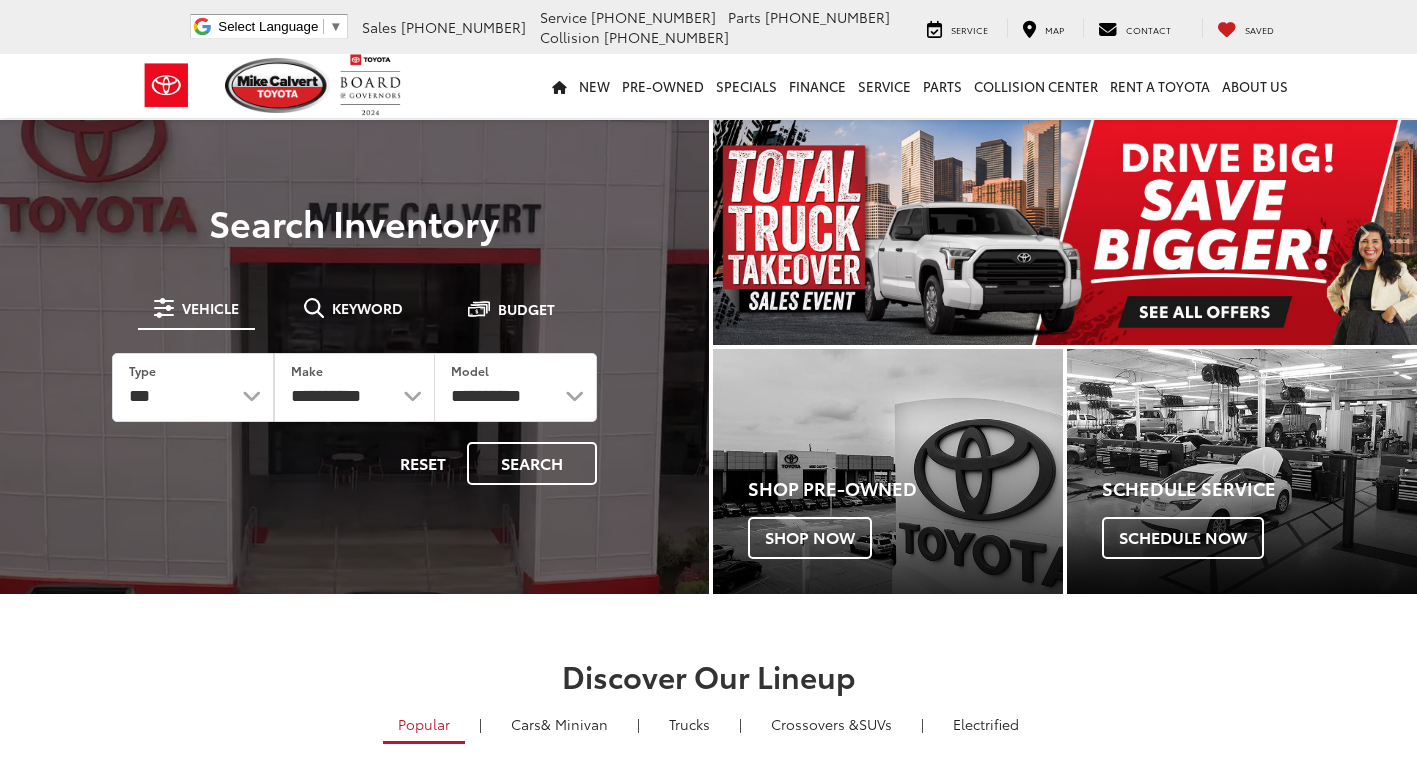 scroll, scrollTop: 0, scrollLeft: 0, axis: both 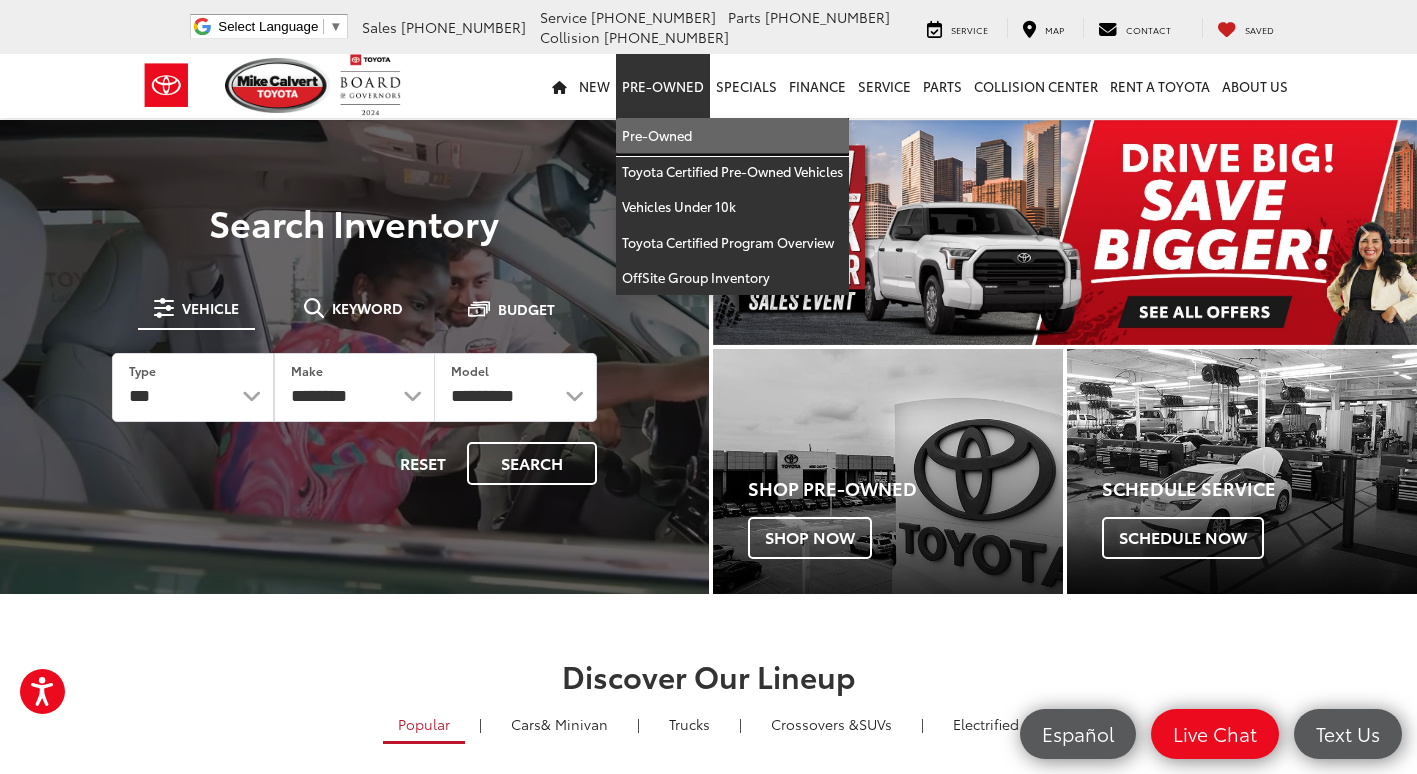 click on "Pre-Owned" at bounding box center [732, 136] 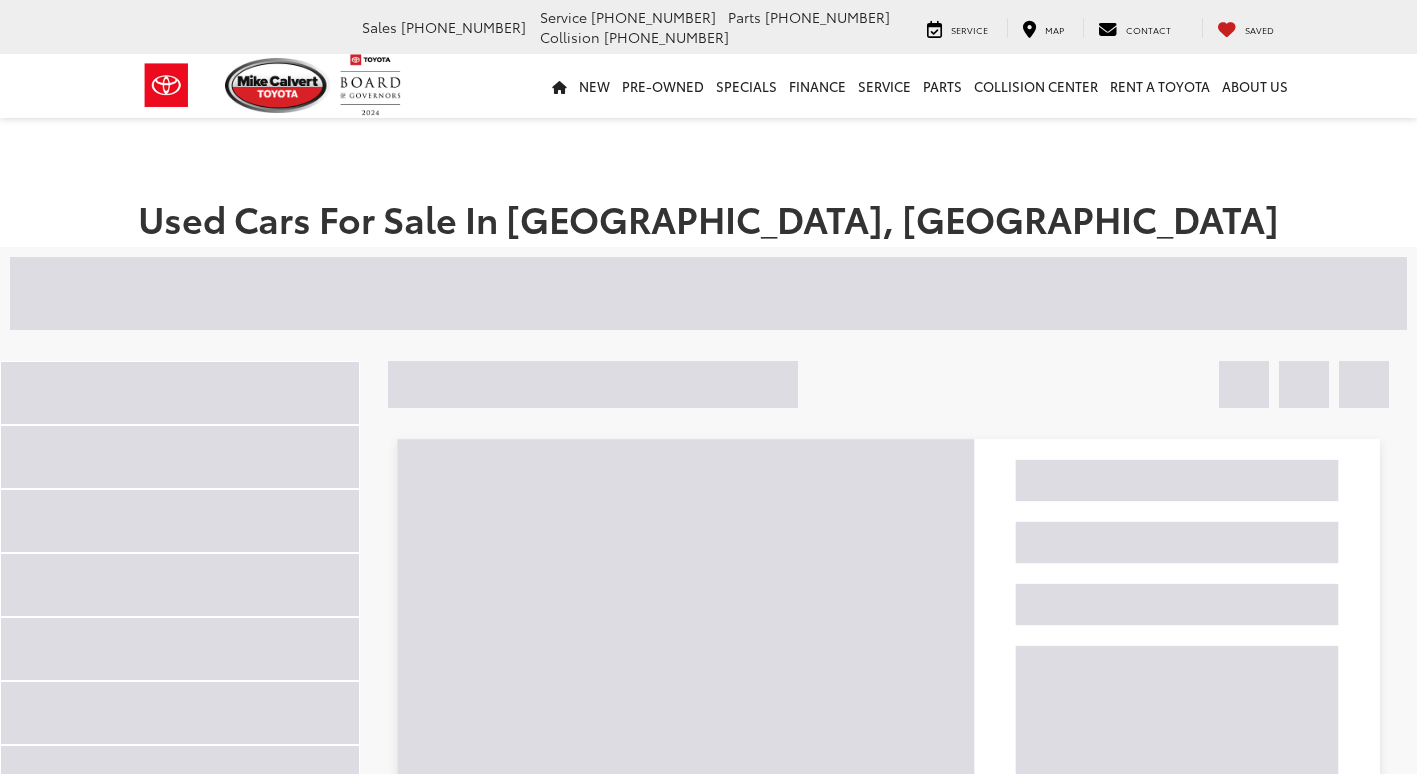 scroll, scrollTop: 0, scrollLeft: 0, axis: both 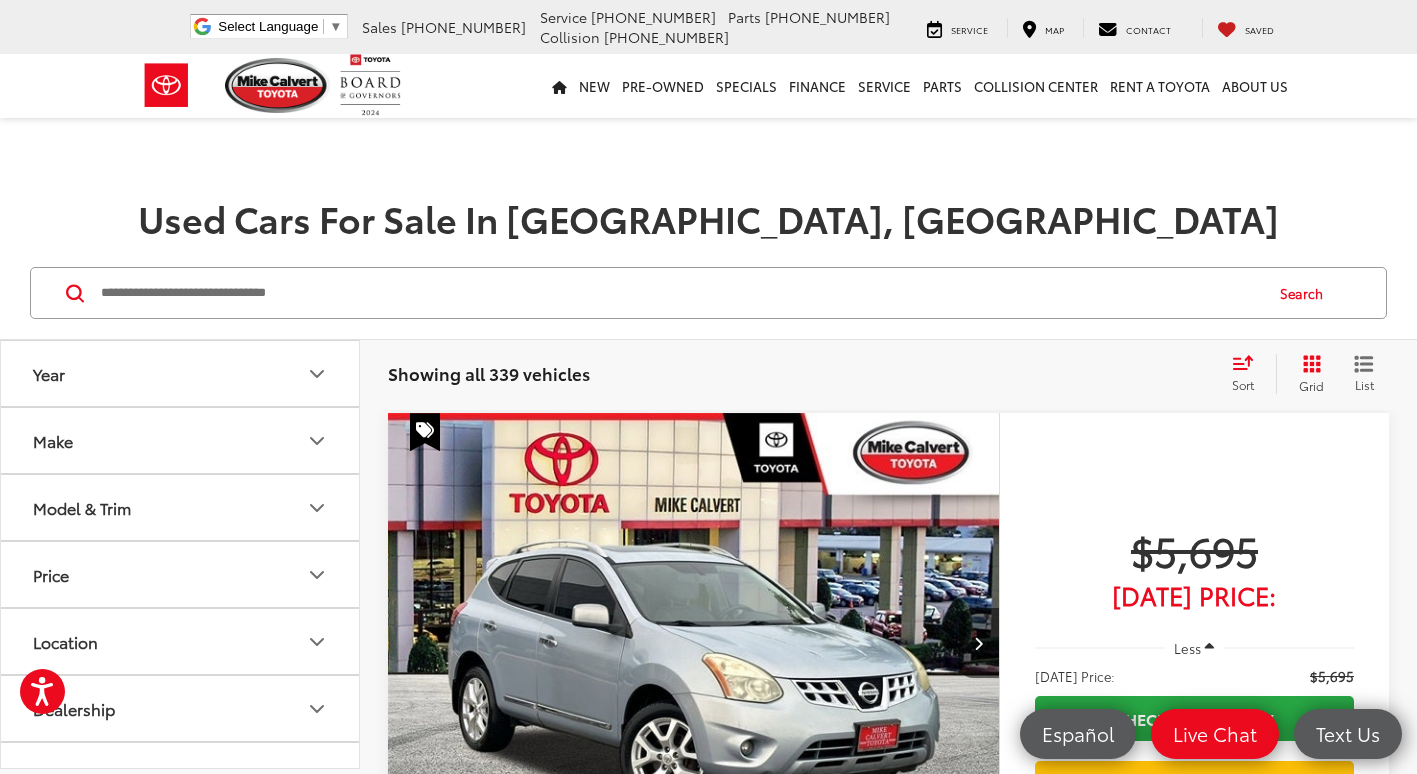 click at bounding box center (680, 293) 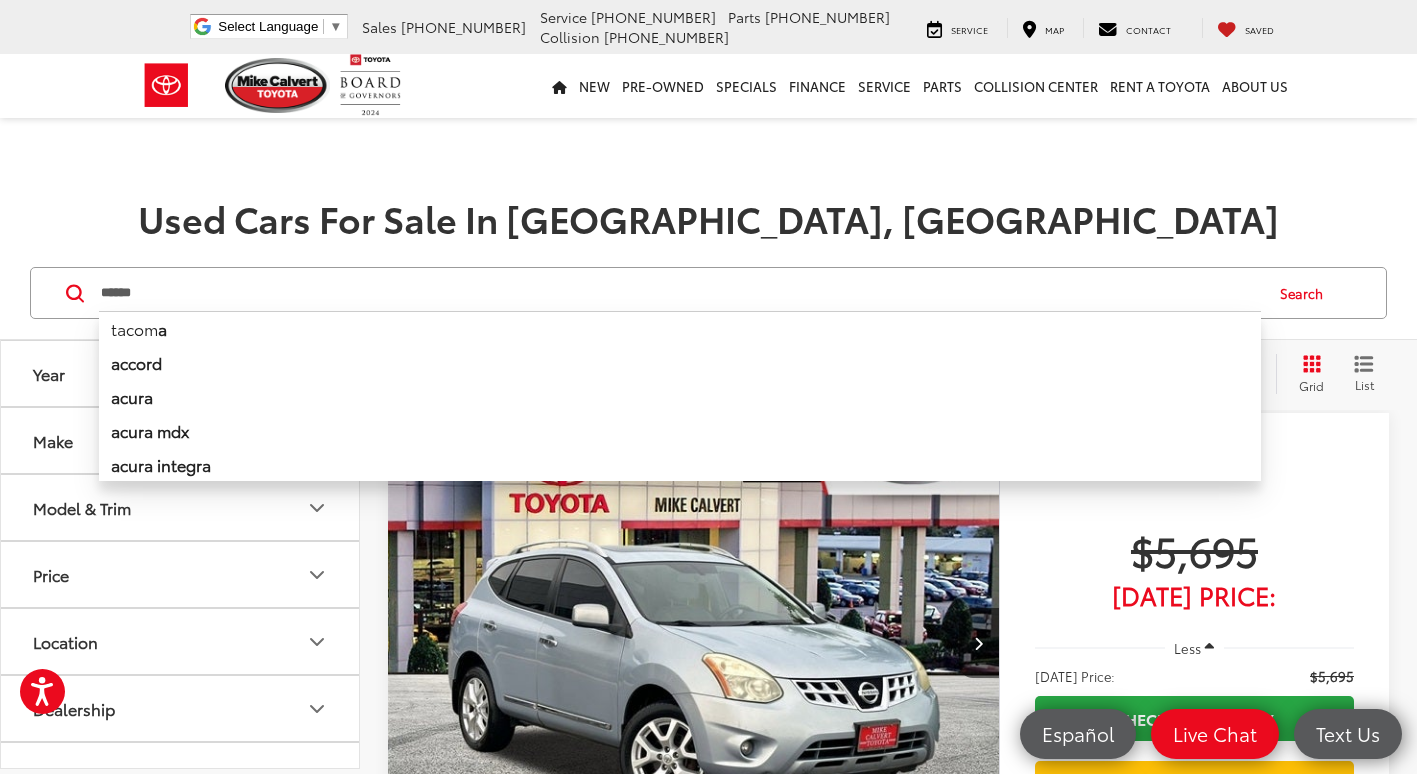 type on "******" 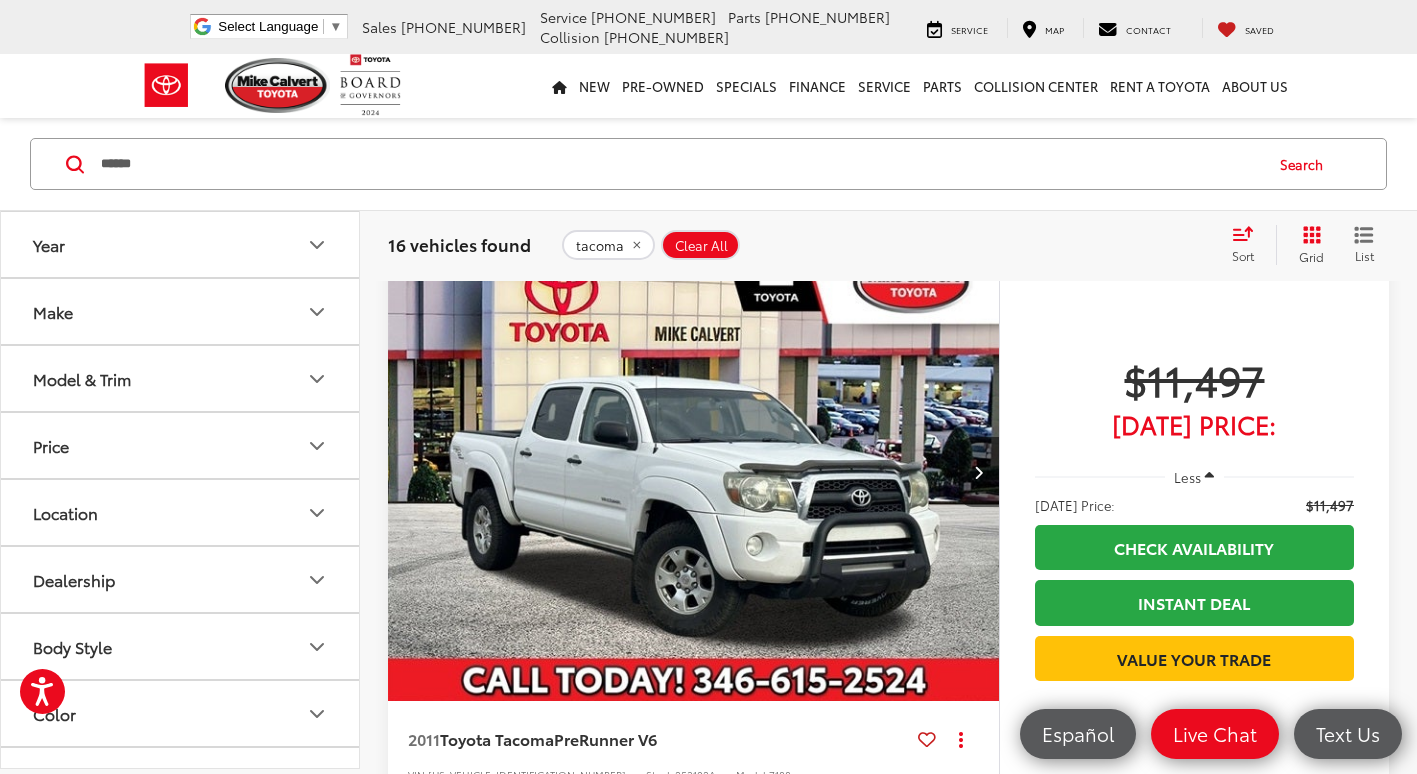 scroll, scrollTop: 200, scrollLeft: 0, axis: vertical 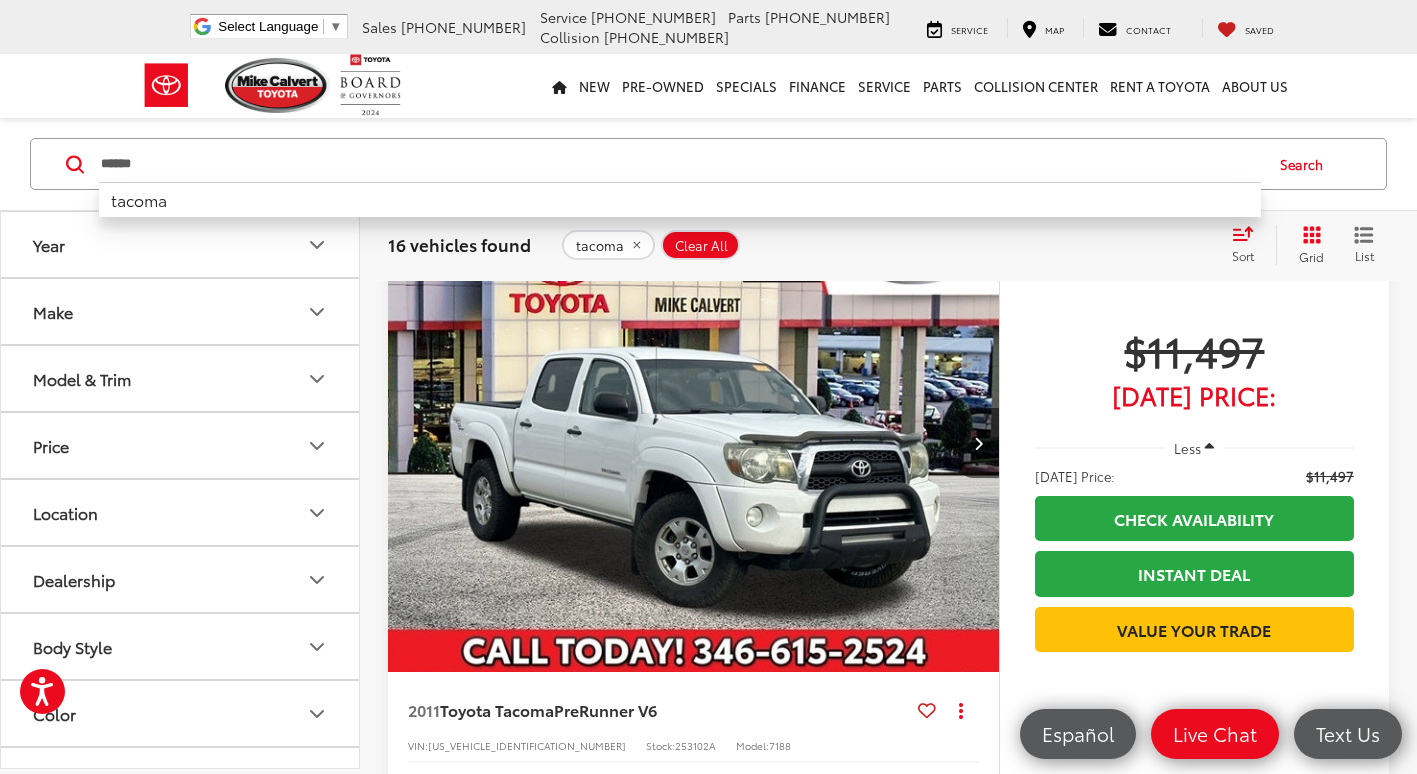 drag, startPoint x: 493, startPoint y: 155, endPoint x: -4, endPoint y: 175, distance: 497.40225 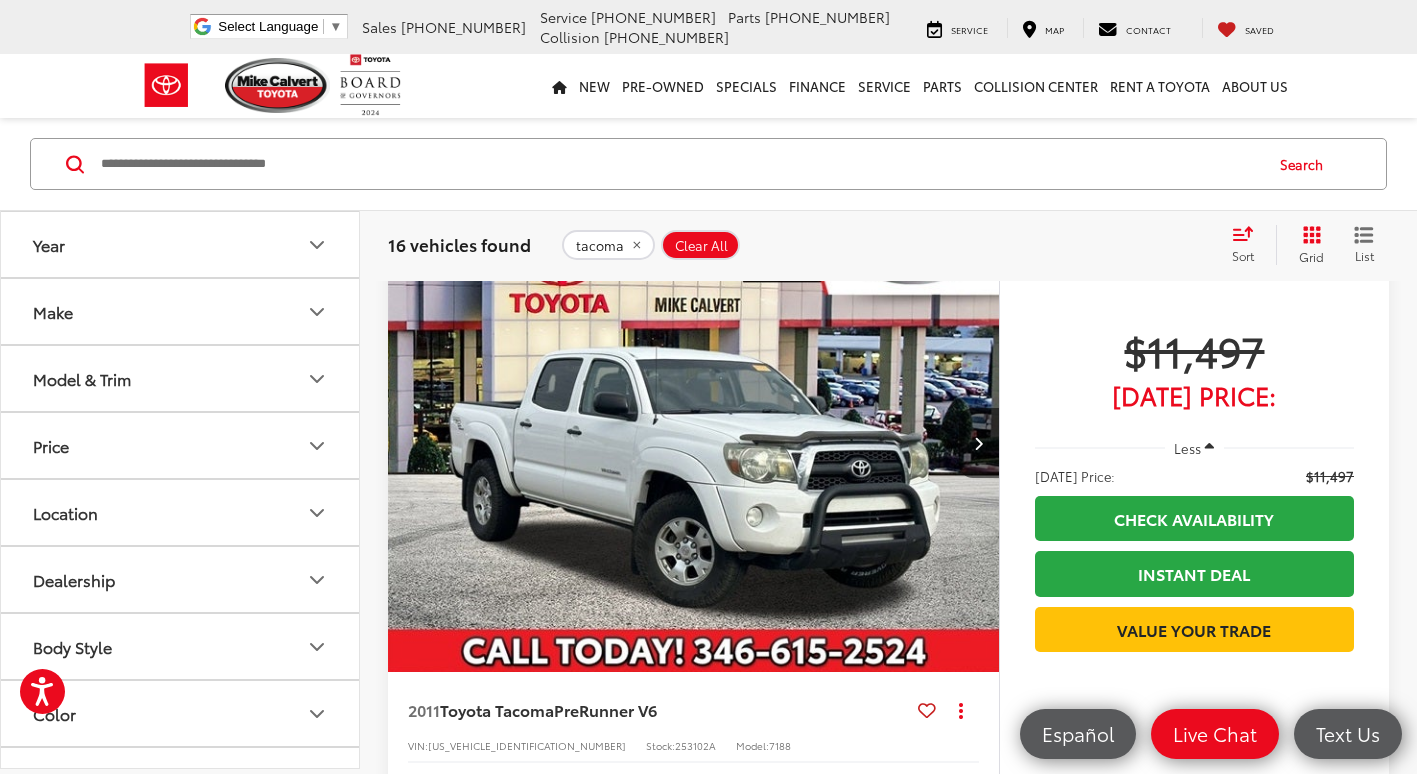 paste on "******" 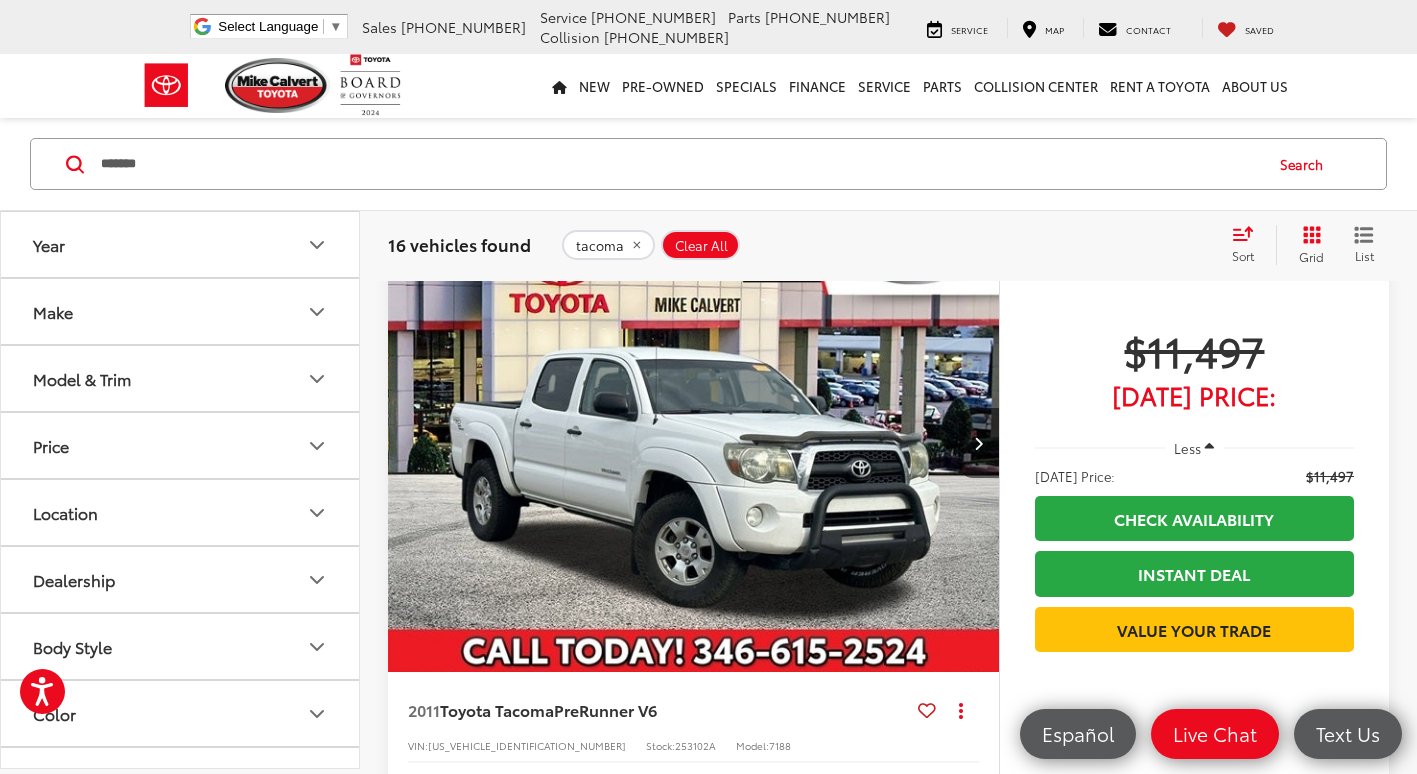 type on "******" 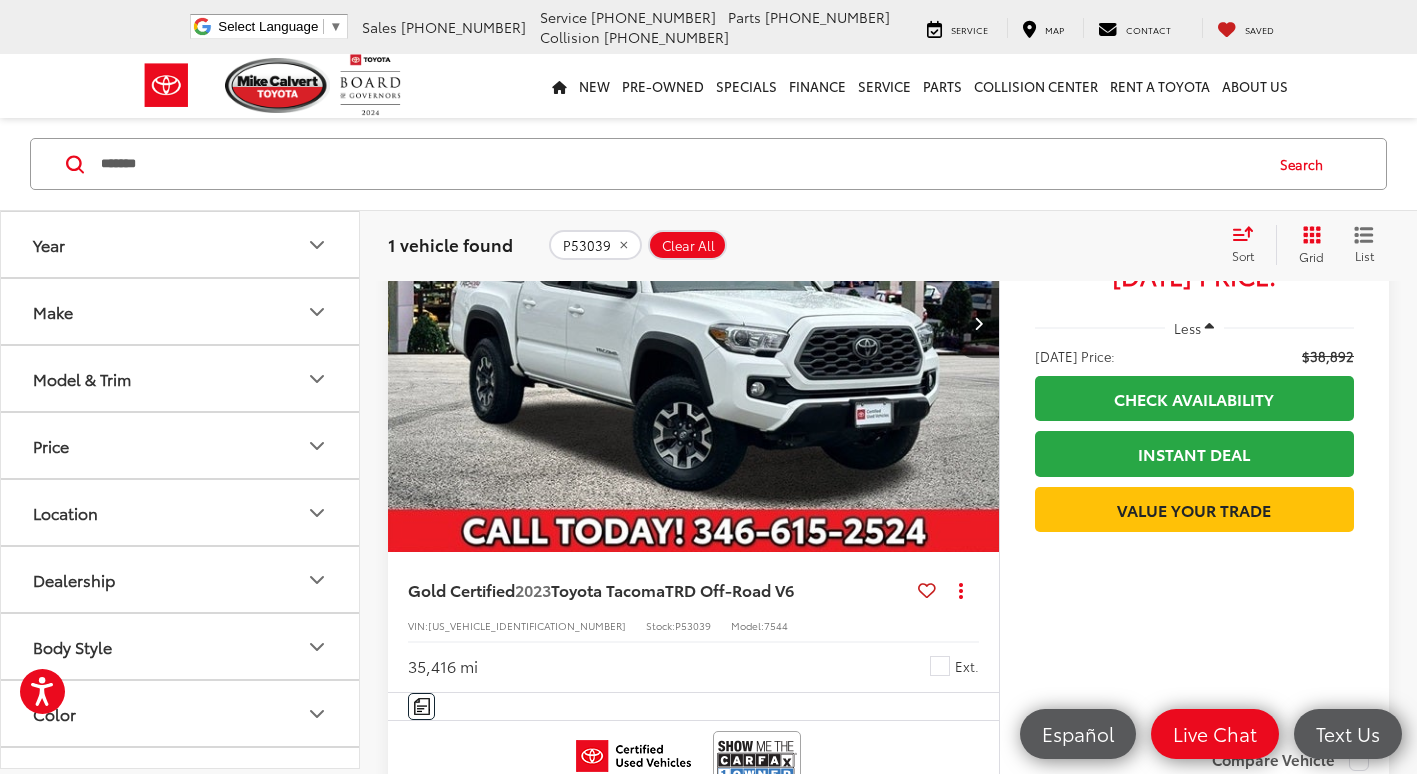 scroll, scrollTop: 200, scrollLeft: 0, axis: vertical 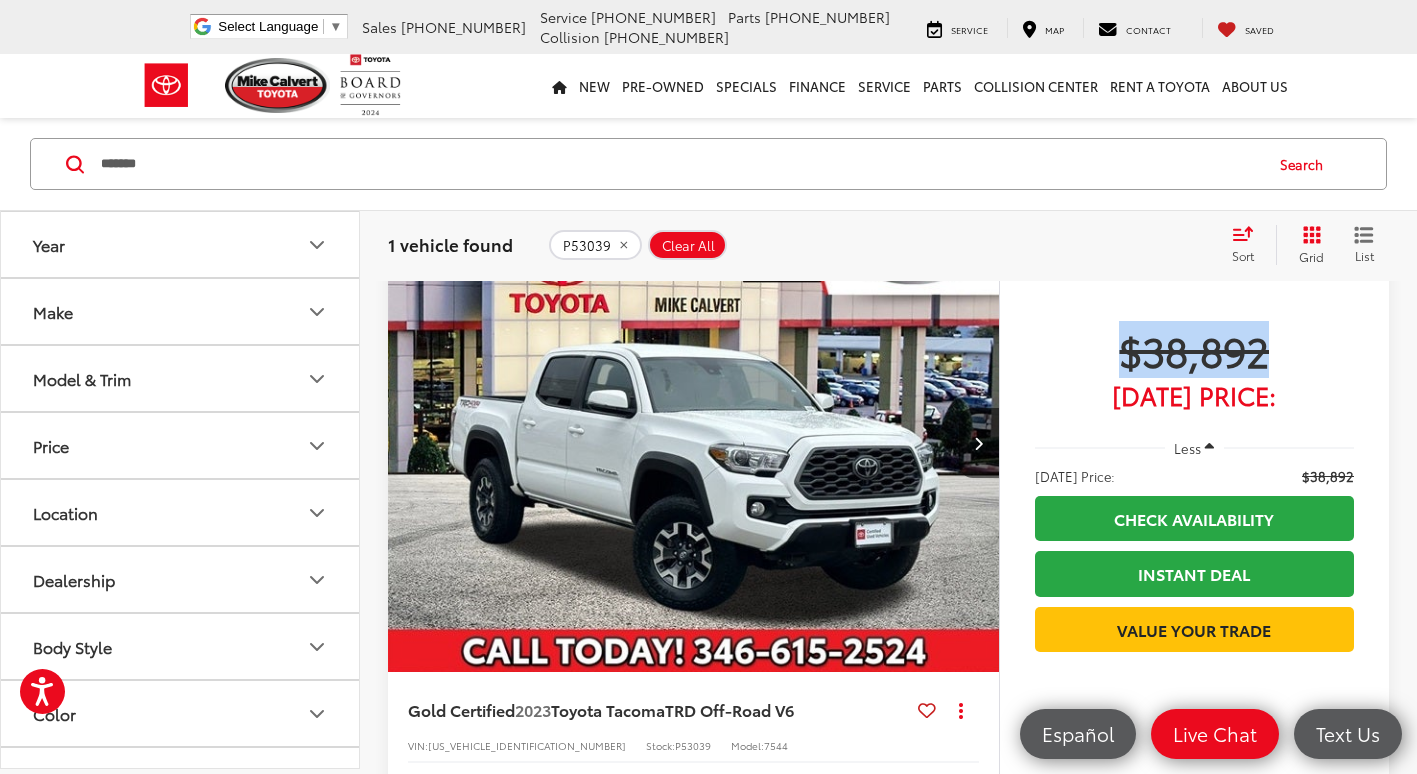 drag, startPoint x: 1276, startPoint y: 359, endPoint x: 1113, endPoint y: 359, distance: 163 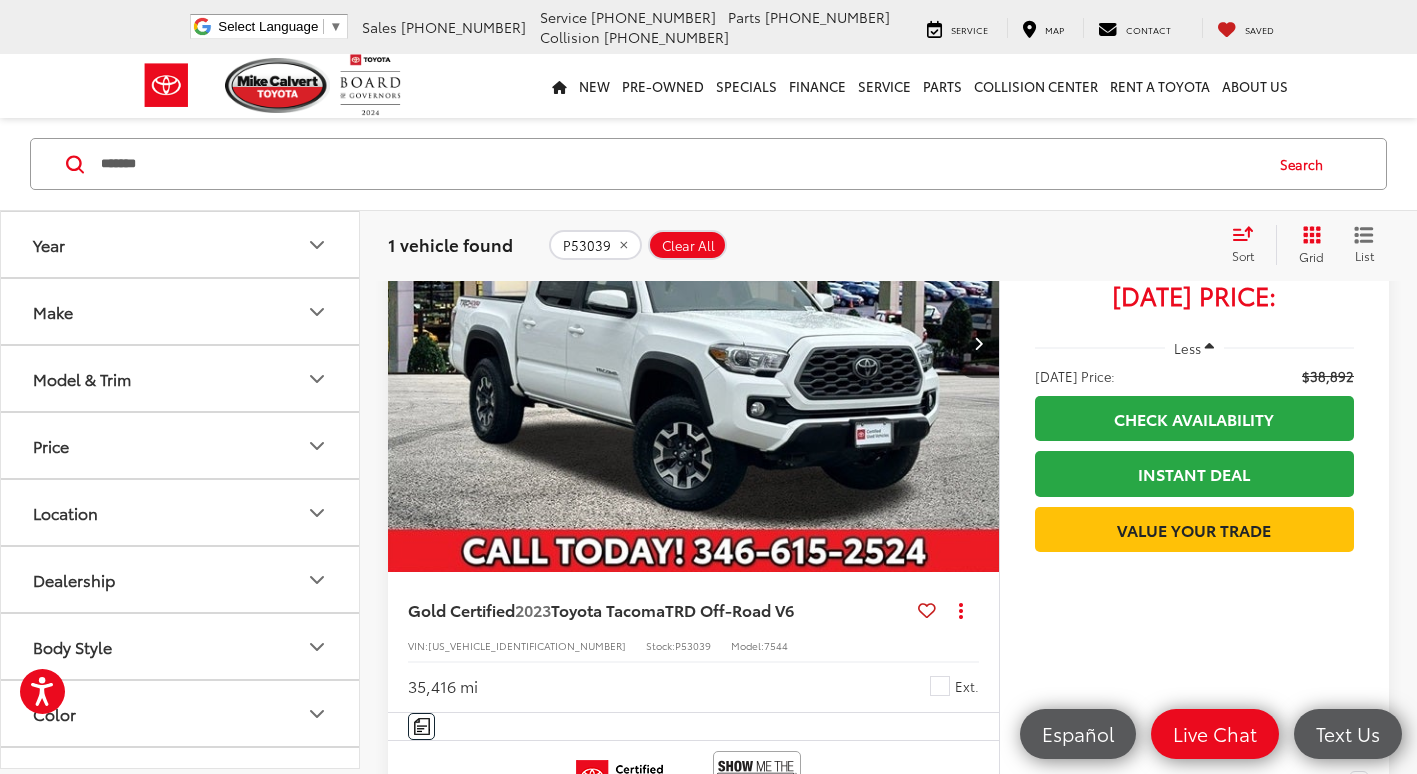 scroll, scrollTop: 200, scrollLeft: 0, axis: vertical 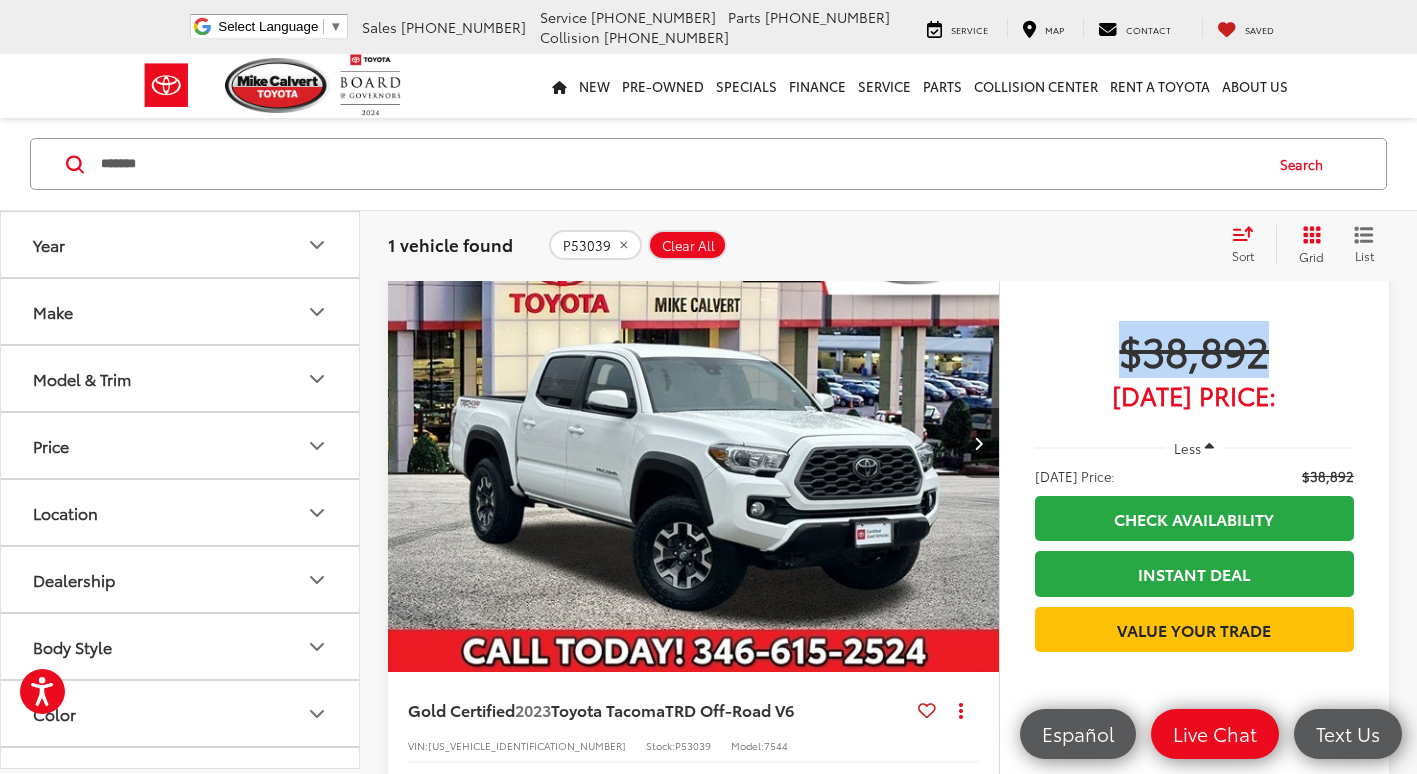 copy on "$38,892" 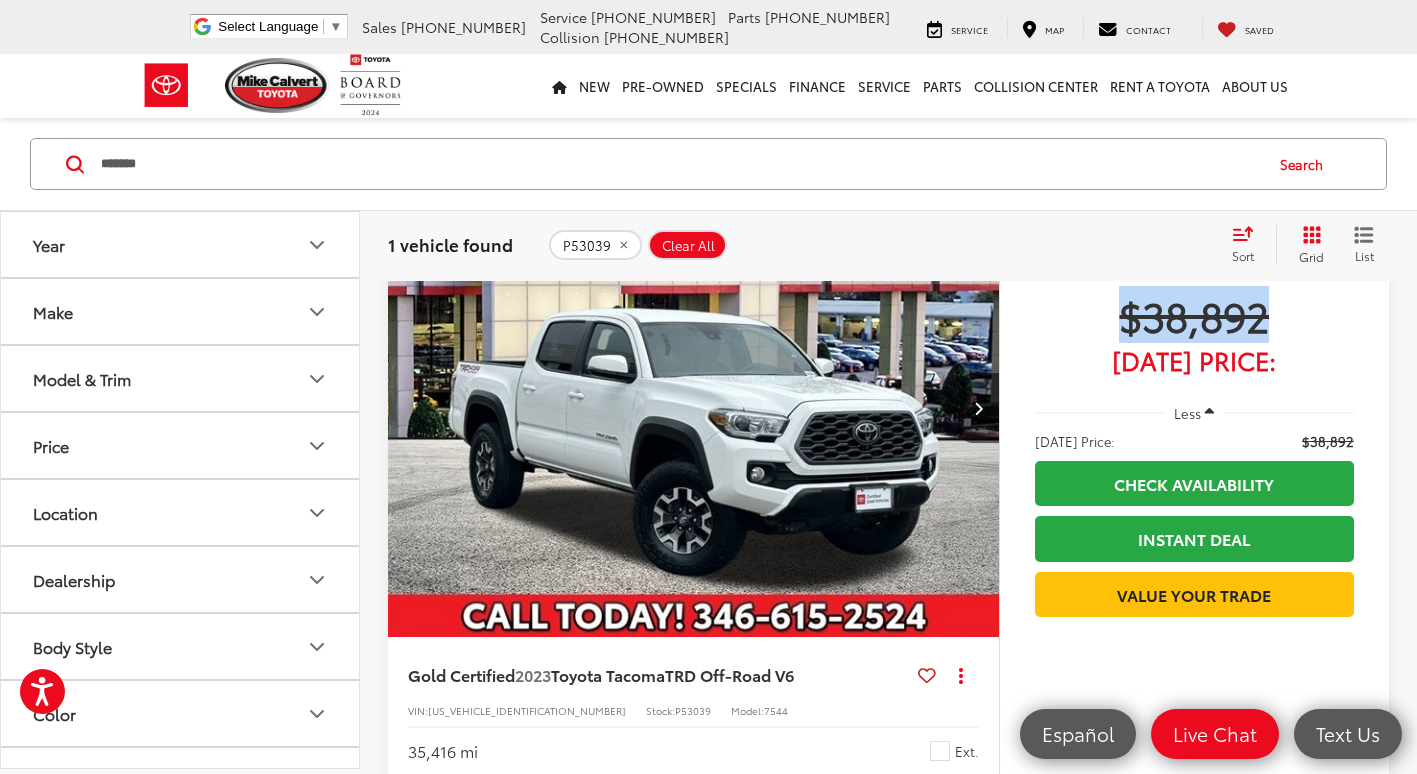 scroll, scrollTop: 200, scrollLeft: 0, axis: vertical 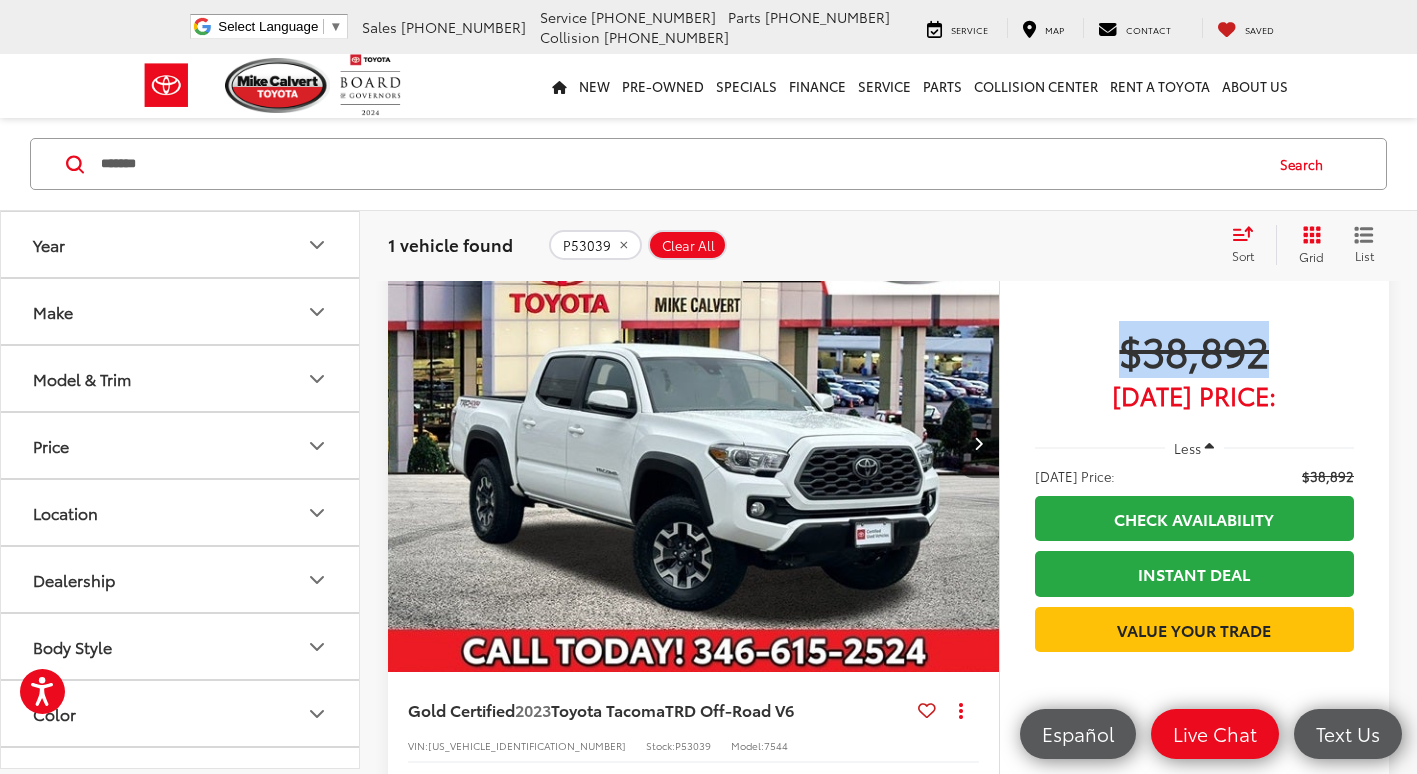 copy on "$38,892" 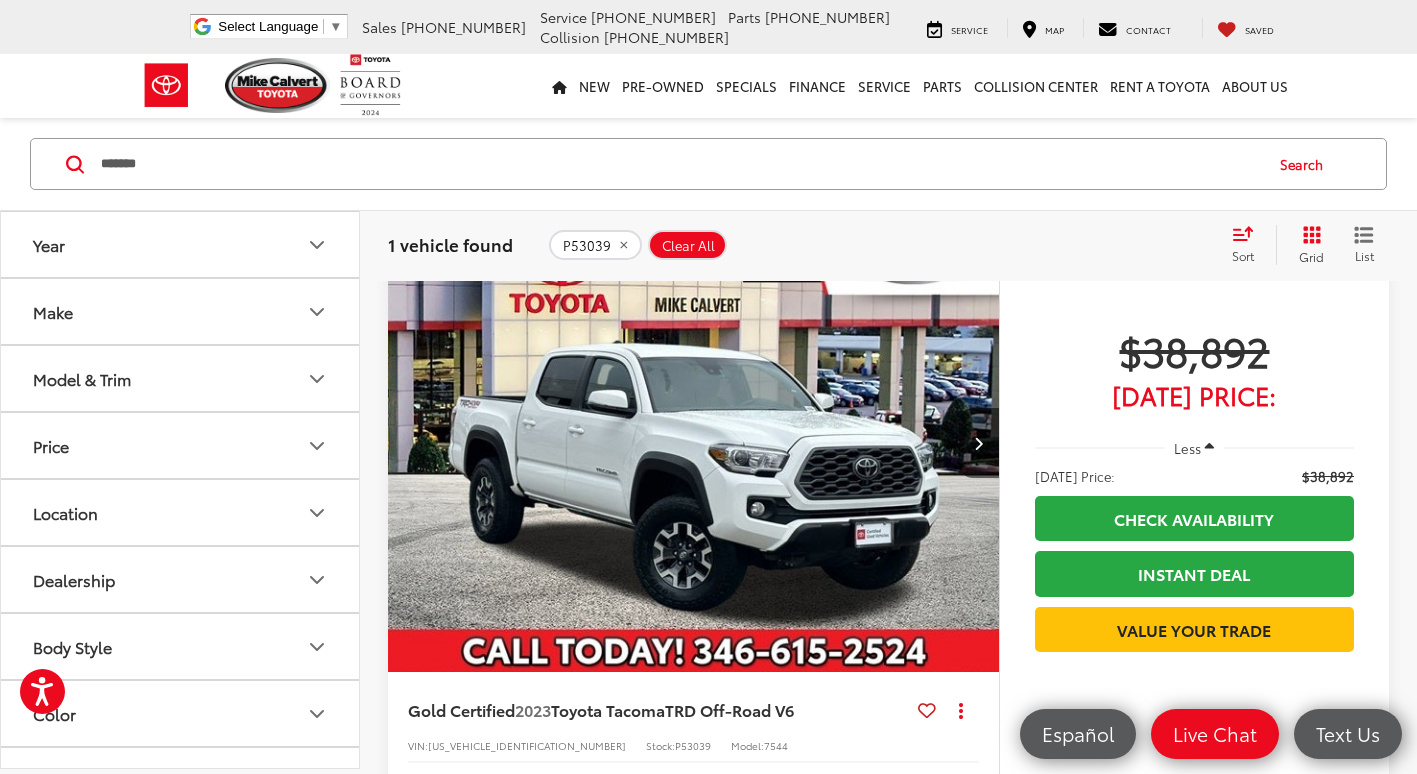 click on "******" at bounding box center [680, 164] 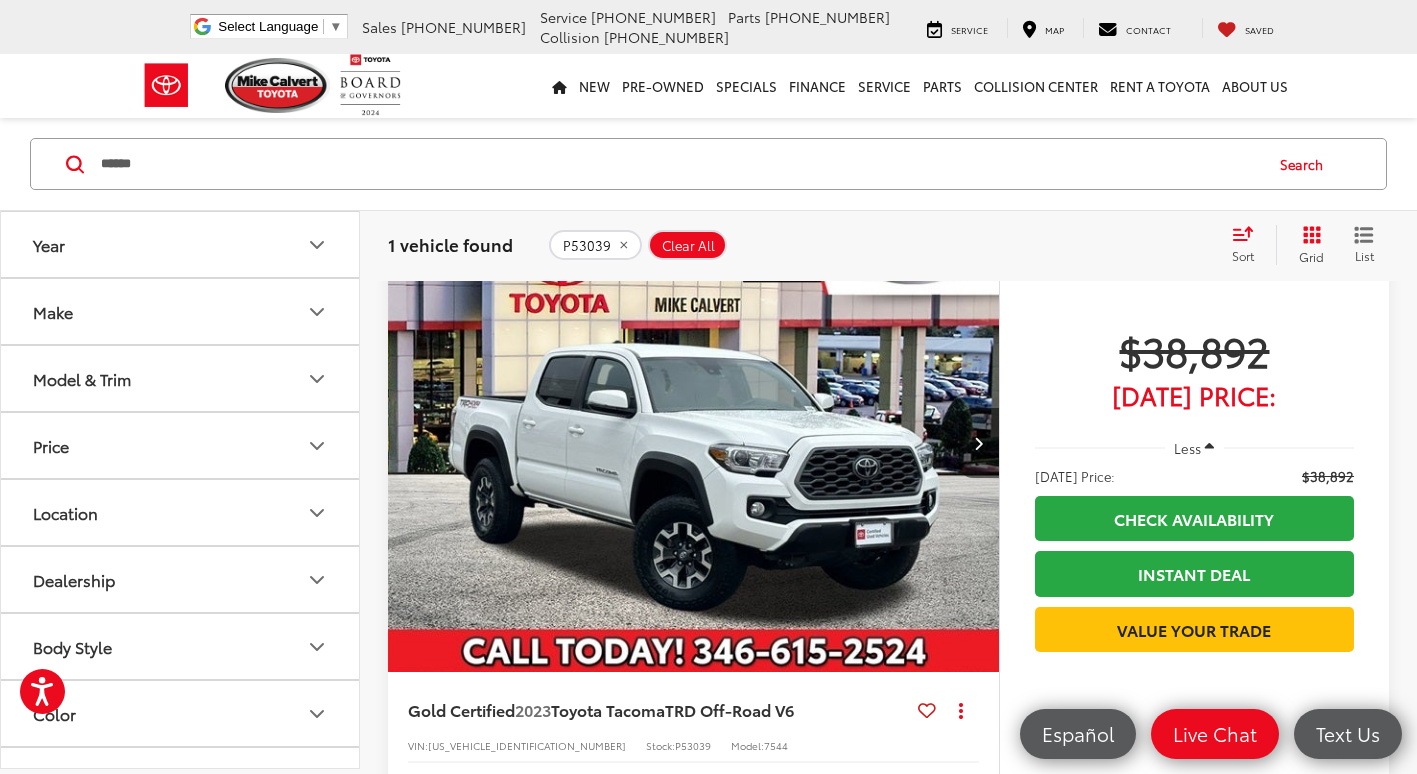 type on "******" 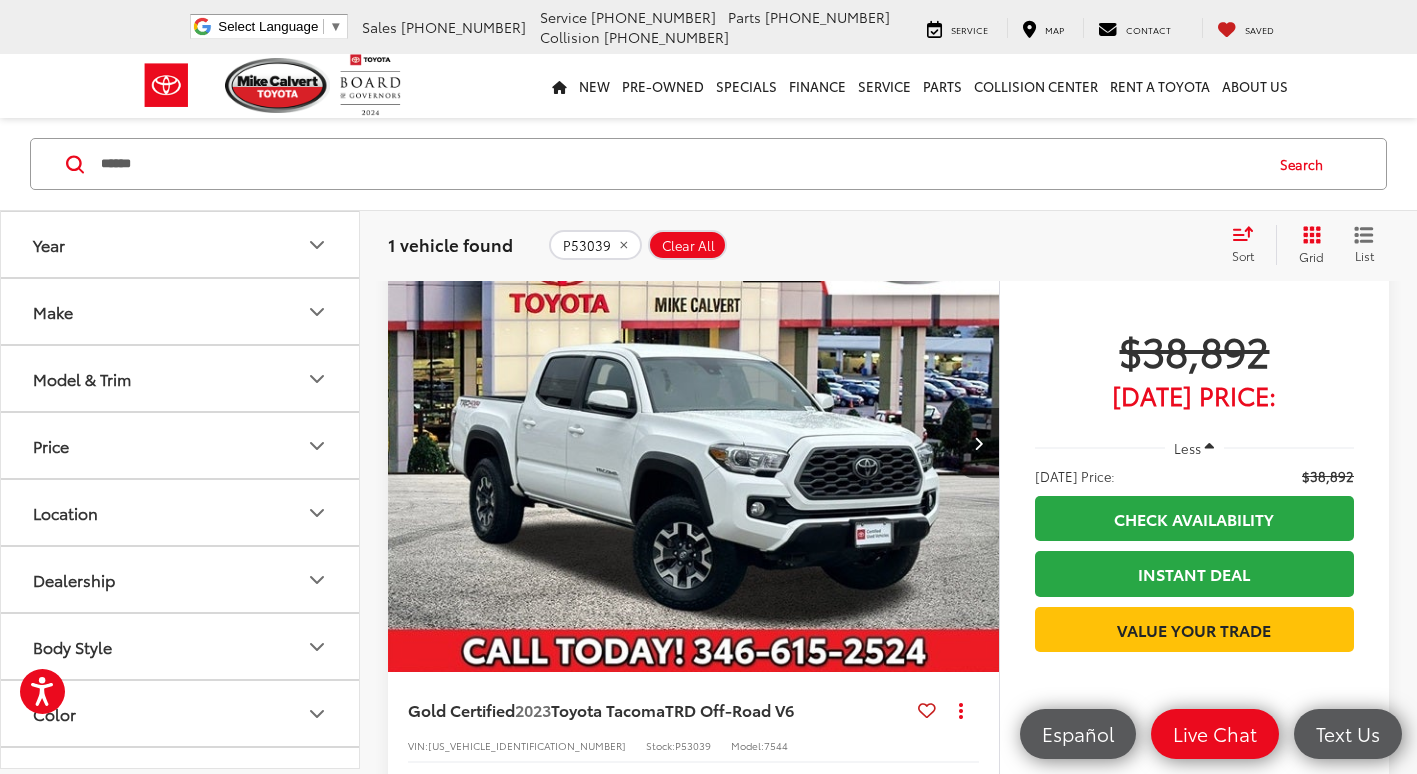 click on "Search" at bounding box center [1306, 164] 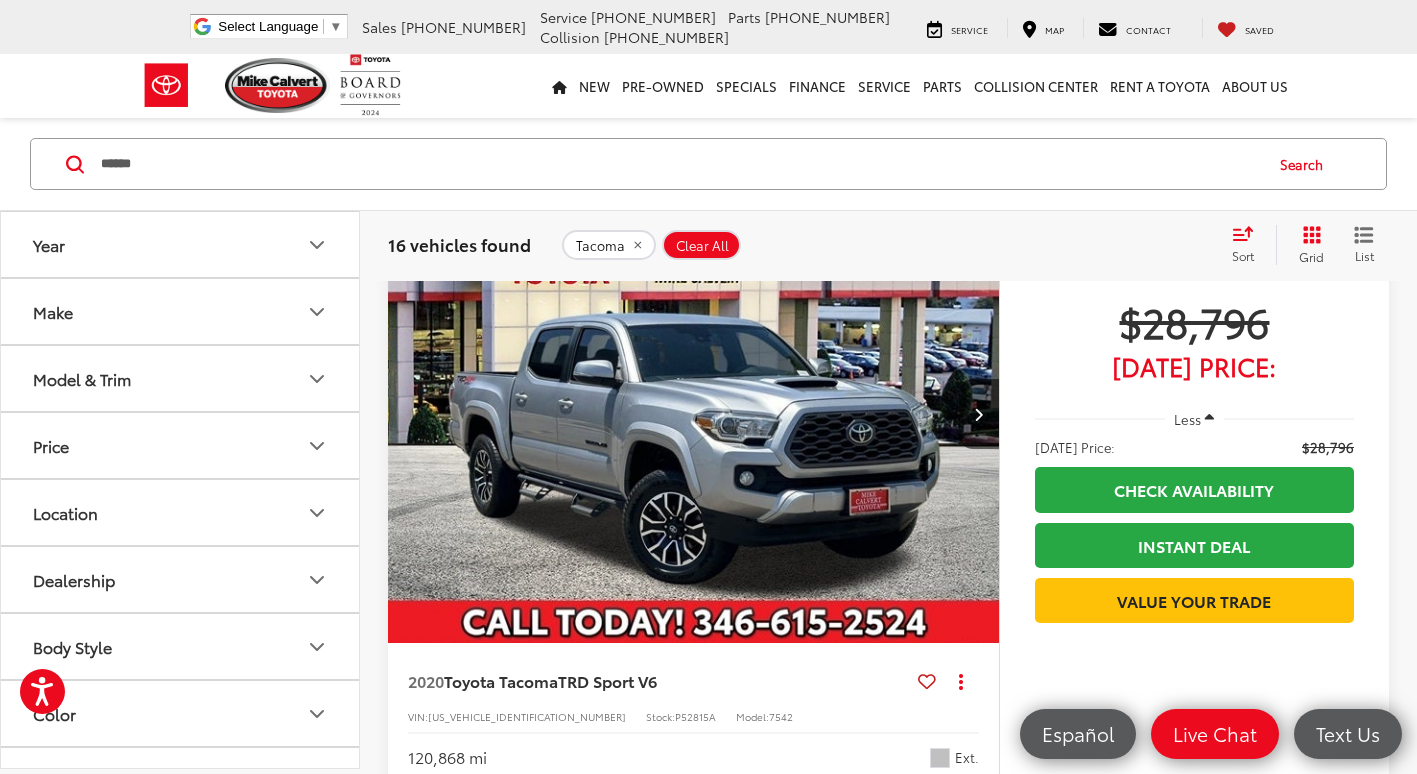 scroll, scrollTop: 3229, scrollLeft: 0, axis: vertical 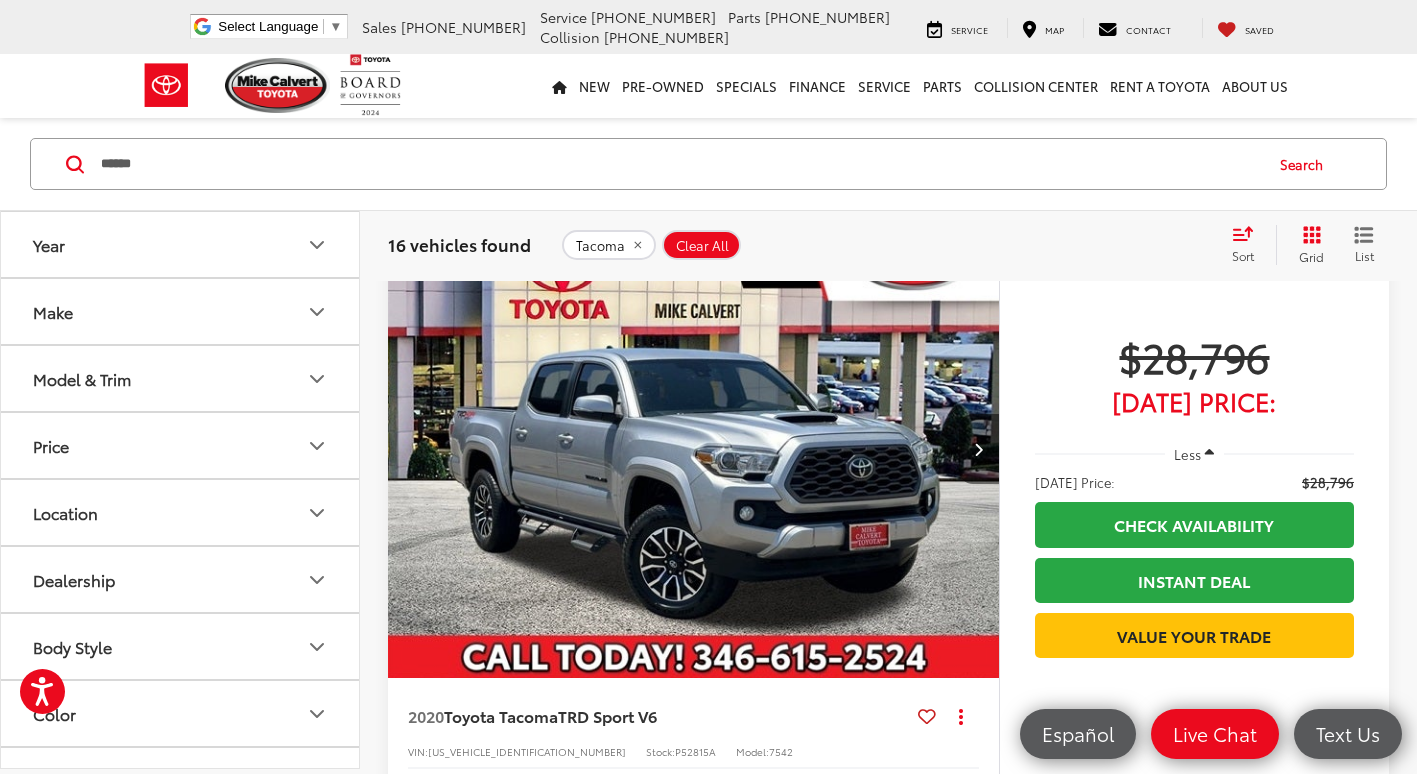 click at bounding box center (978, 449) 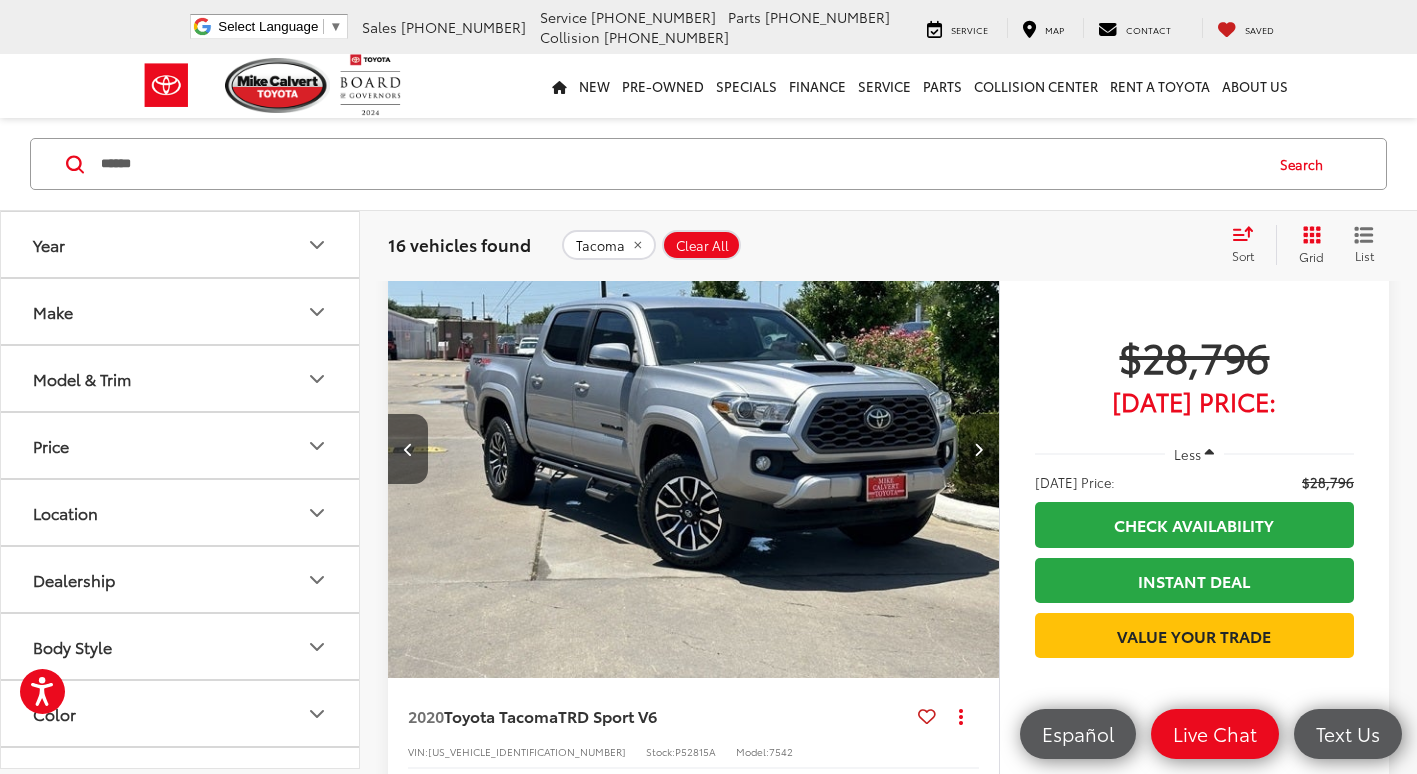 click at bounding box center (978, 449) 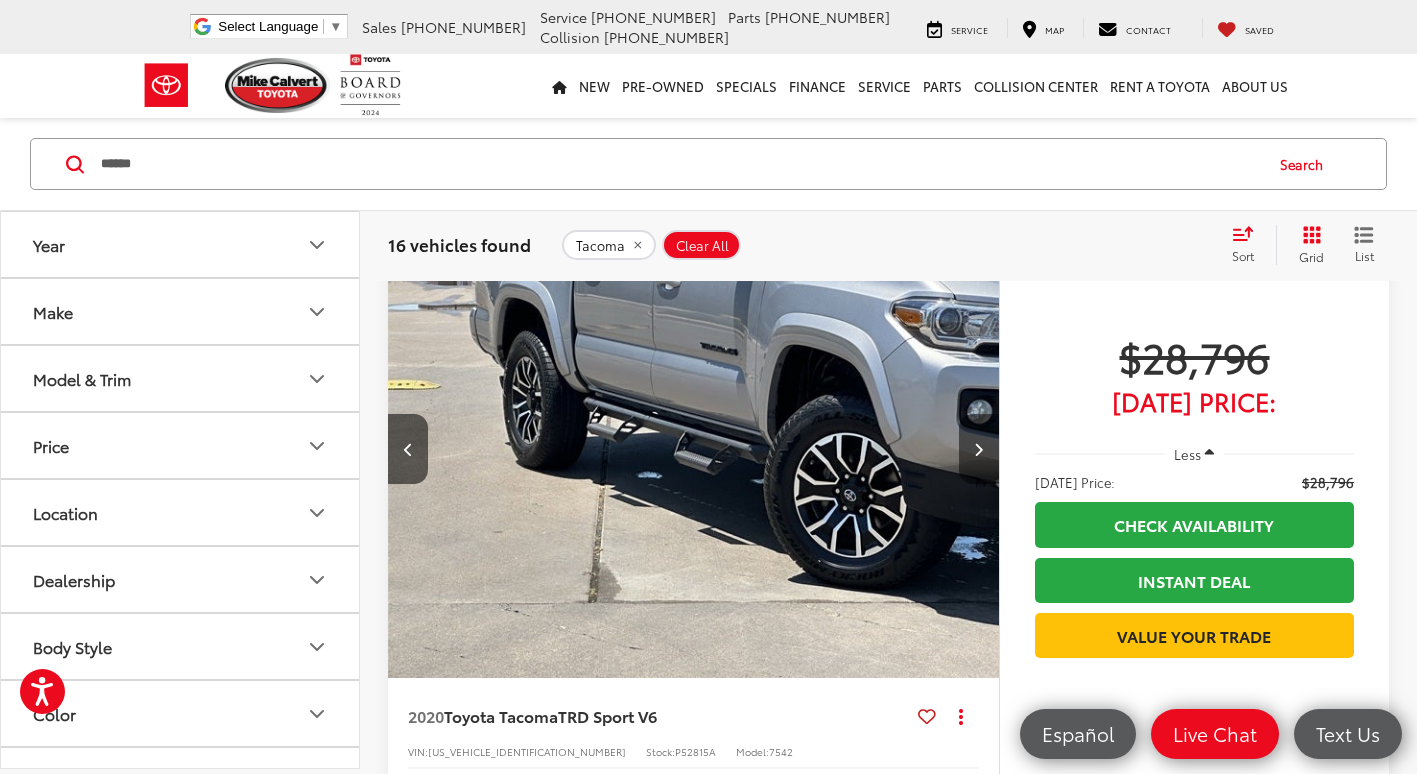 click at bounding box center [978, 449] 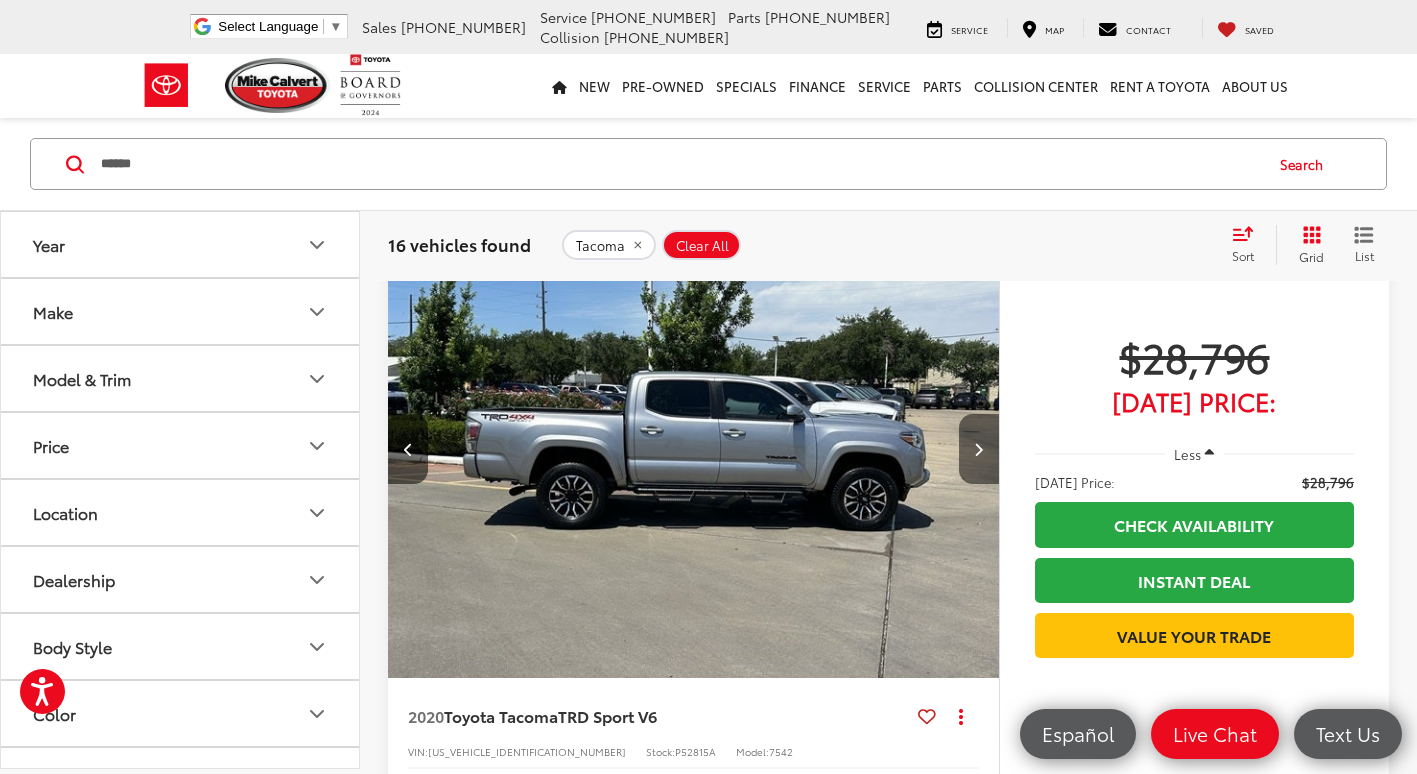 click at bounding box center (978, 449) 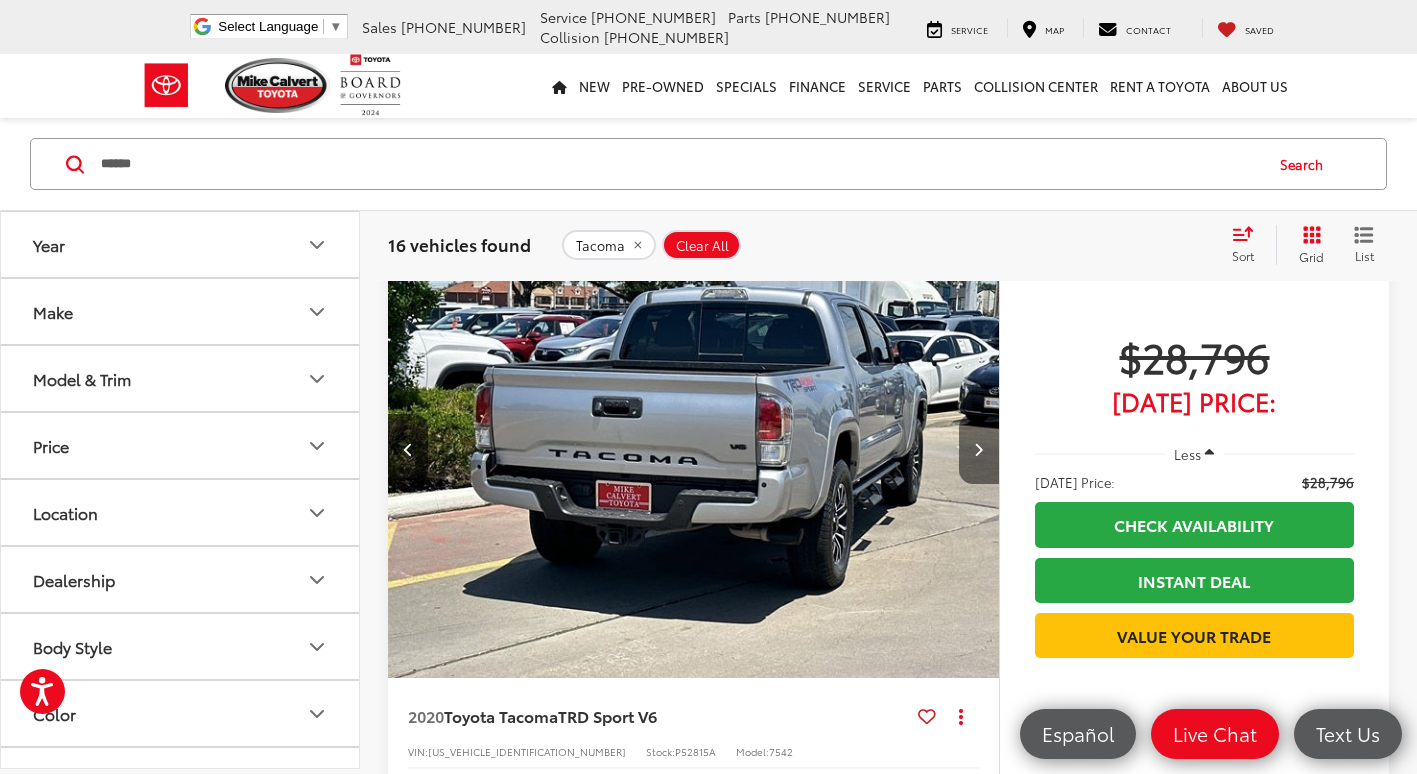 click at bounding box center [978, 449] 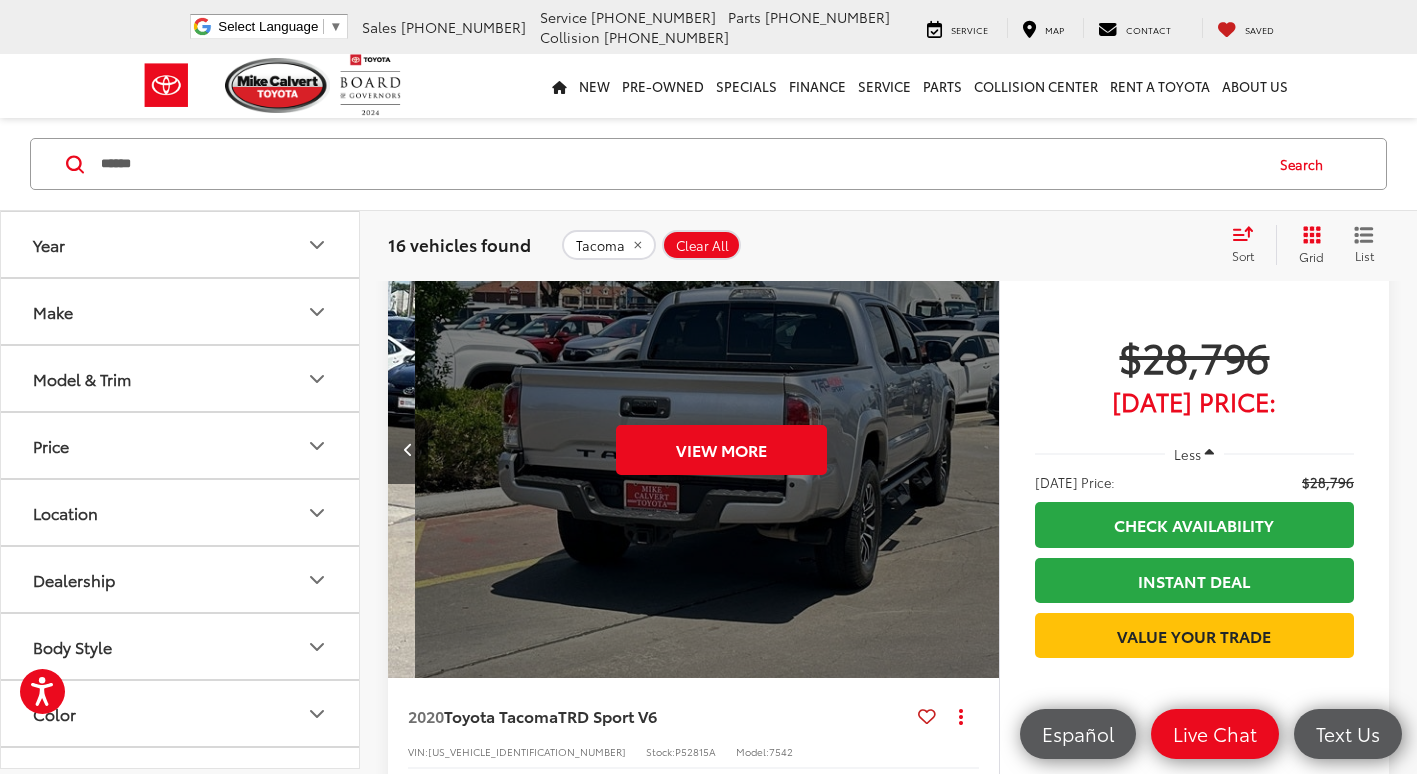 scroll, scrollTop: 0, scrollLeft: 3070, axis: horizontal 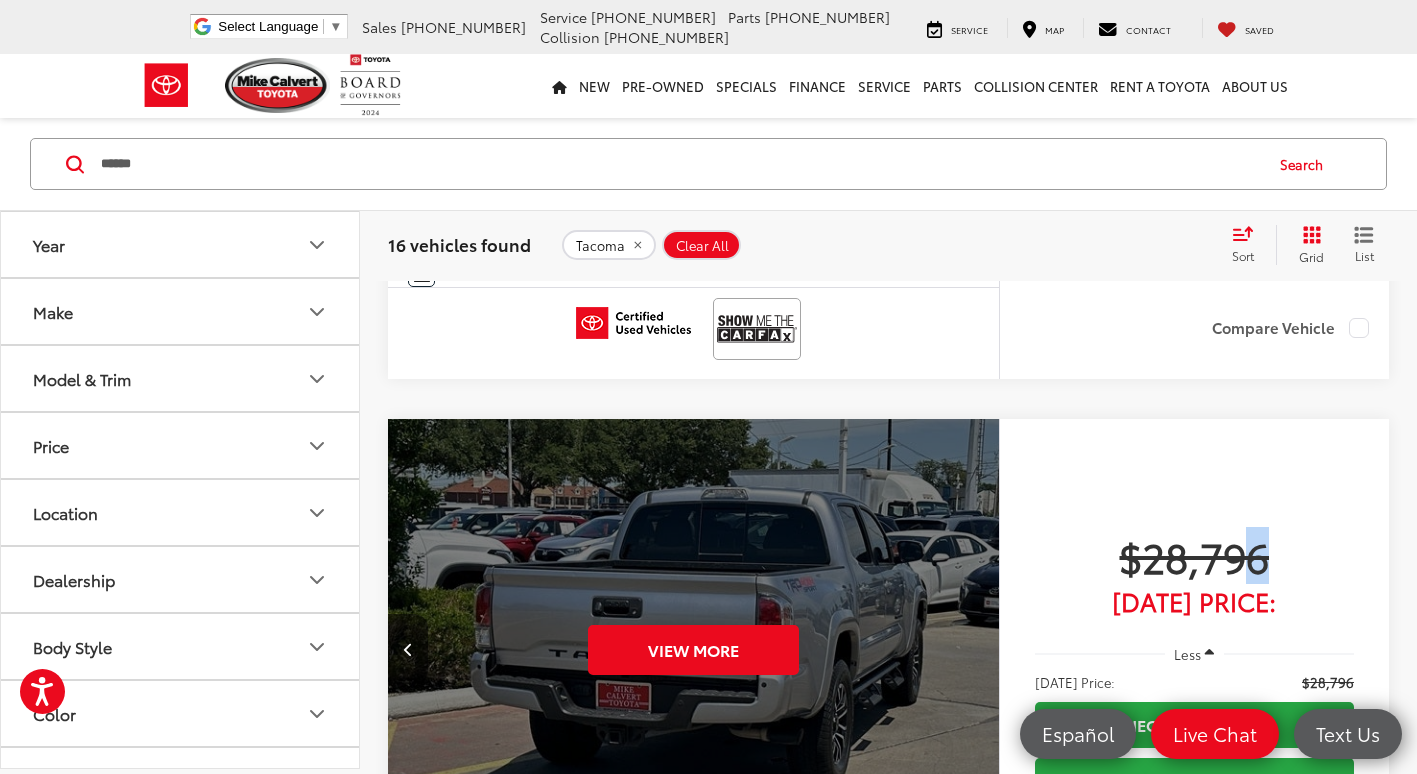 drag, startPoint x: 1272, startPoint y: 566, endPoint x: 1249, endPoint y: 566, distance: 23 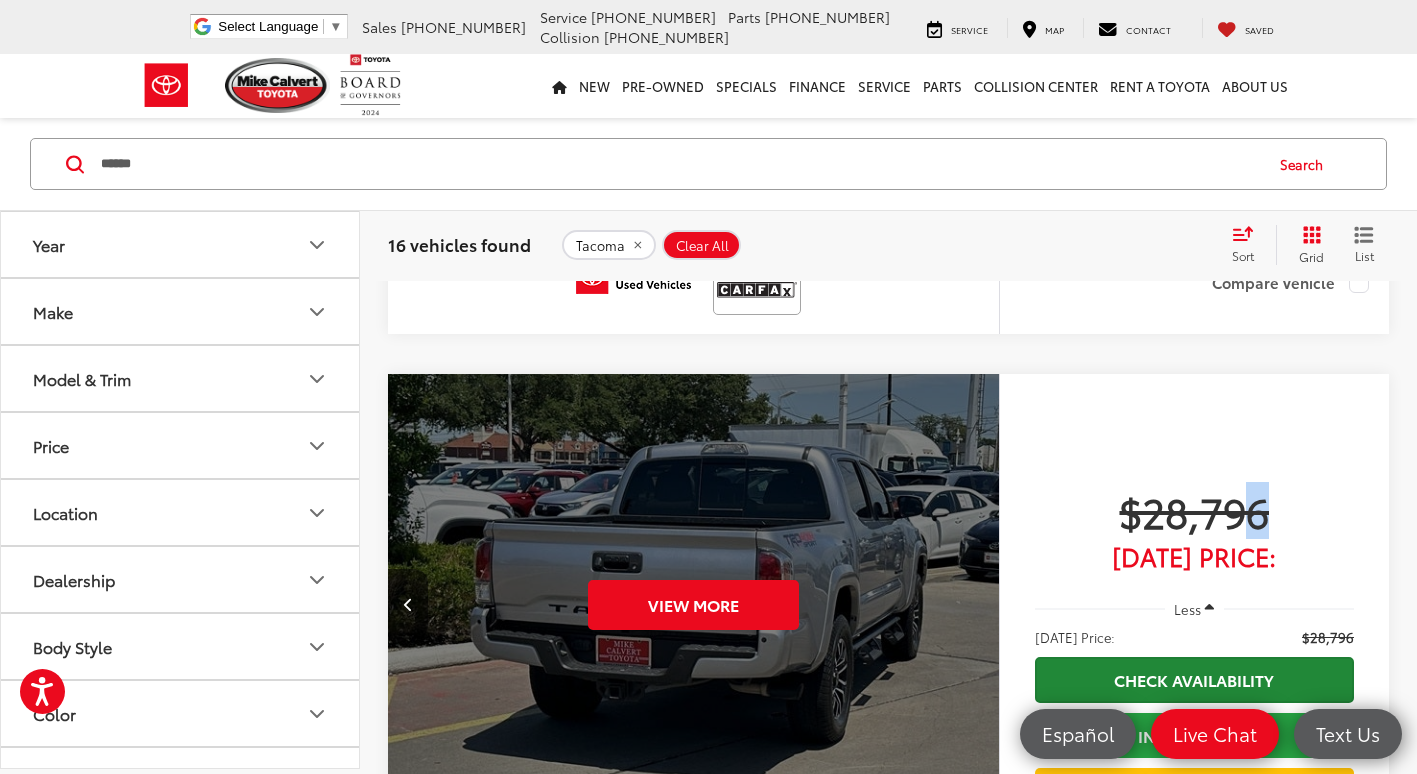 scroll, scrollTop: 3029, scrollLeft: 0, axis: vertical 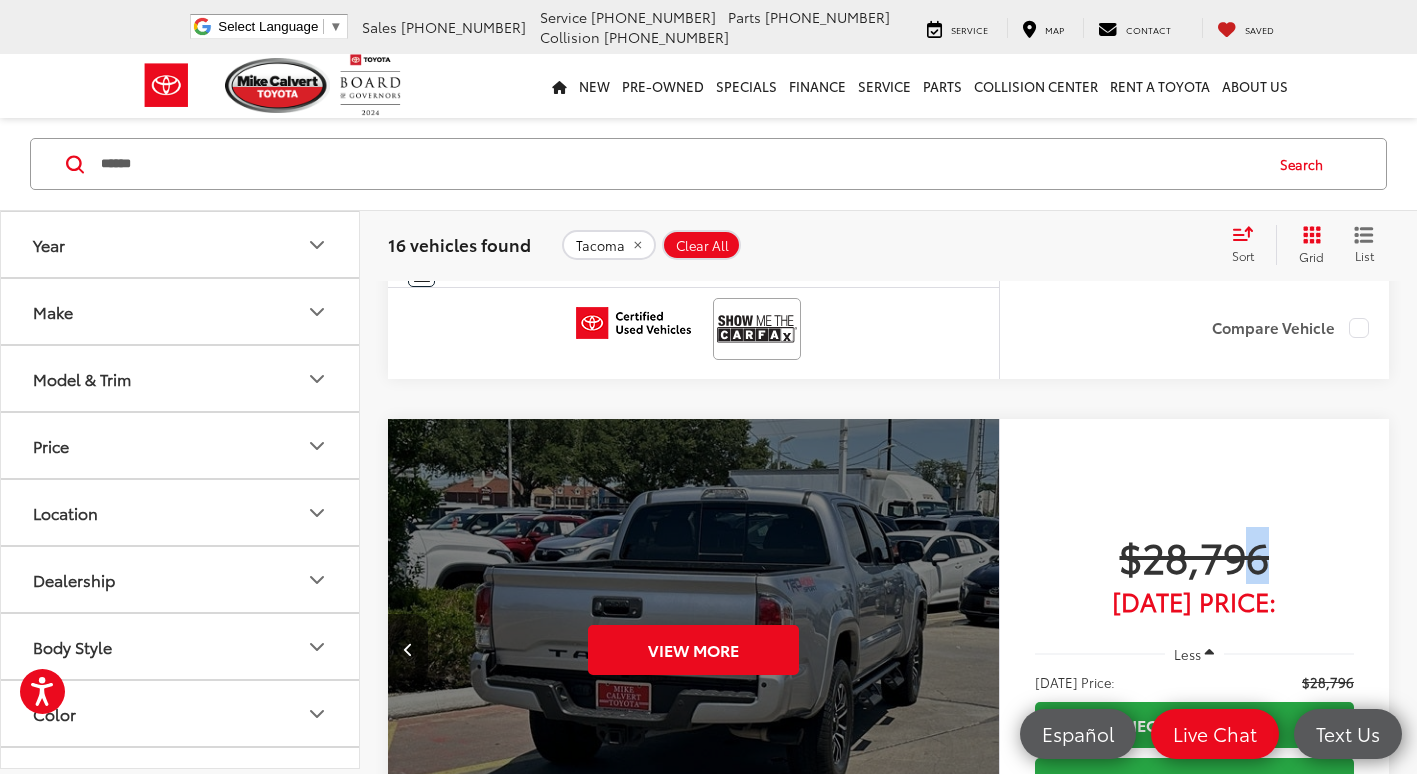 click on "$28,796" at bounding box center (1194, 556) 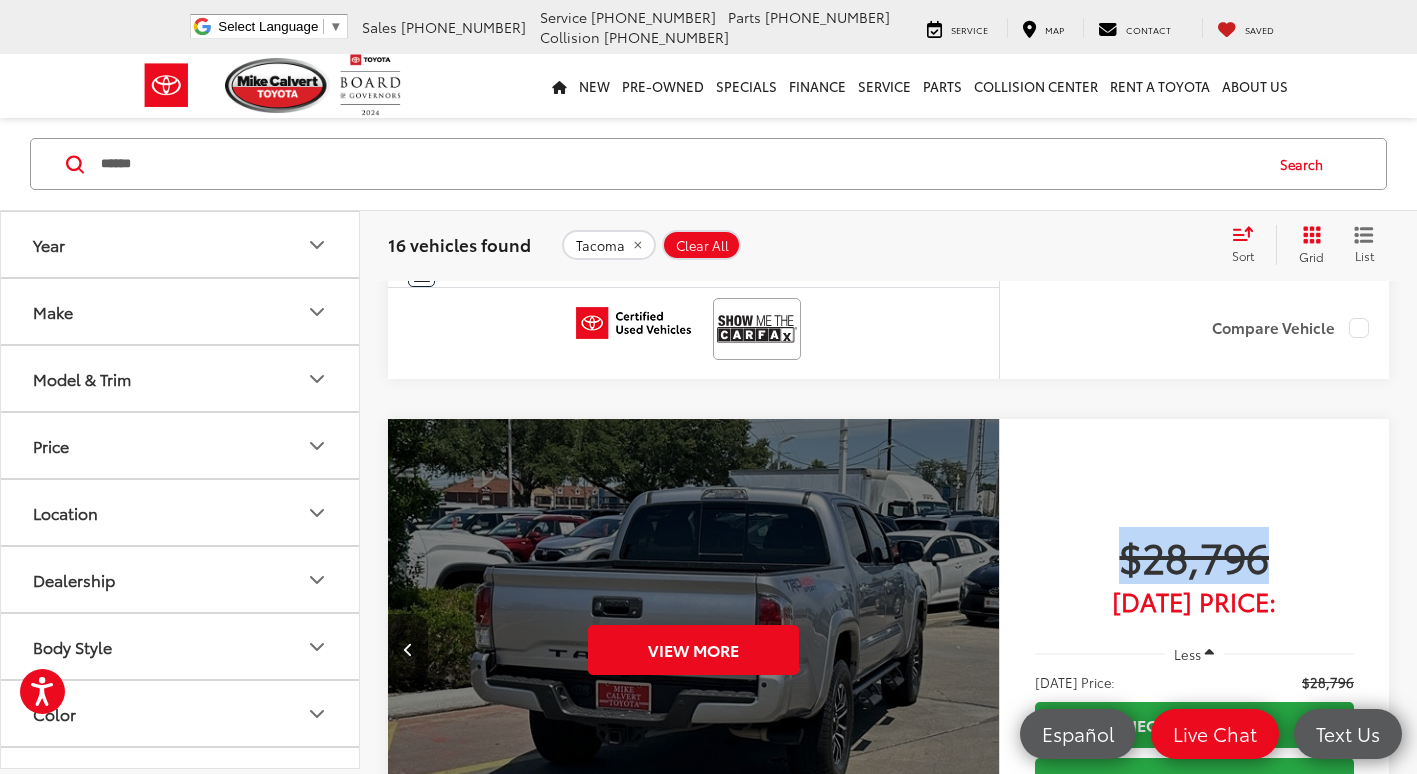 drag, startPoint x: 1282, startPoint y: 561, endPoint x: 1120, endPoint y: 562, distance: 162.00308 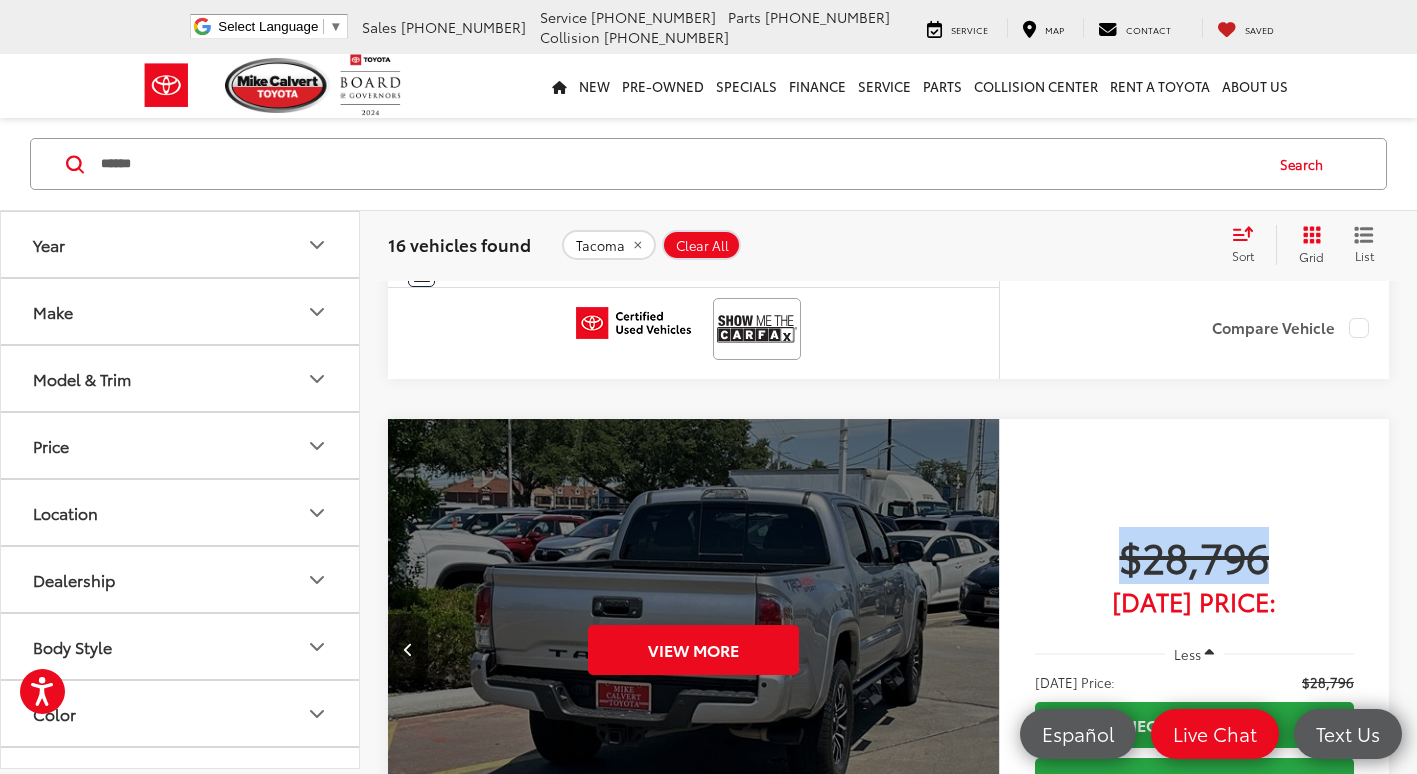 drag, startPoint x: 1120, startPoint y: 562, endPoint x: 1194, endPoint y: 564, distance: 74.02702 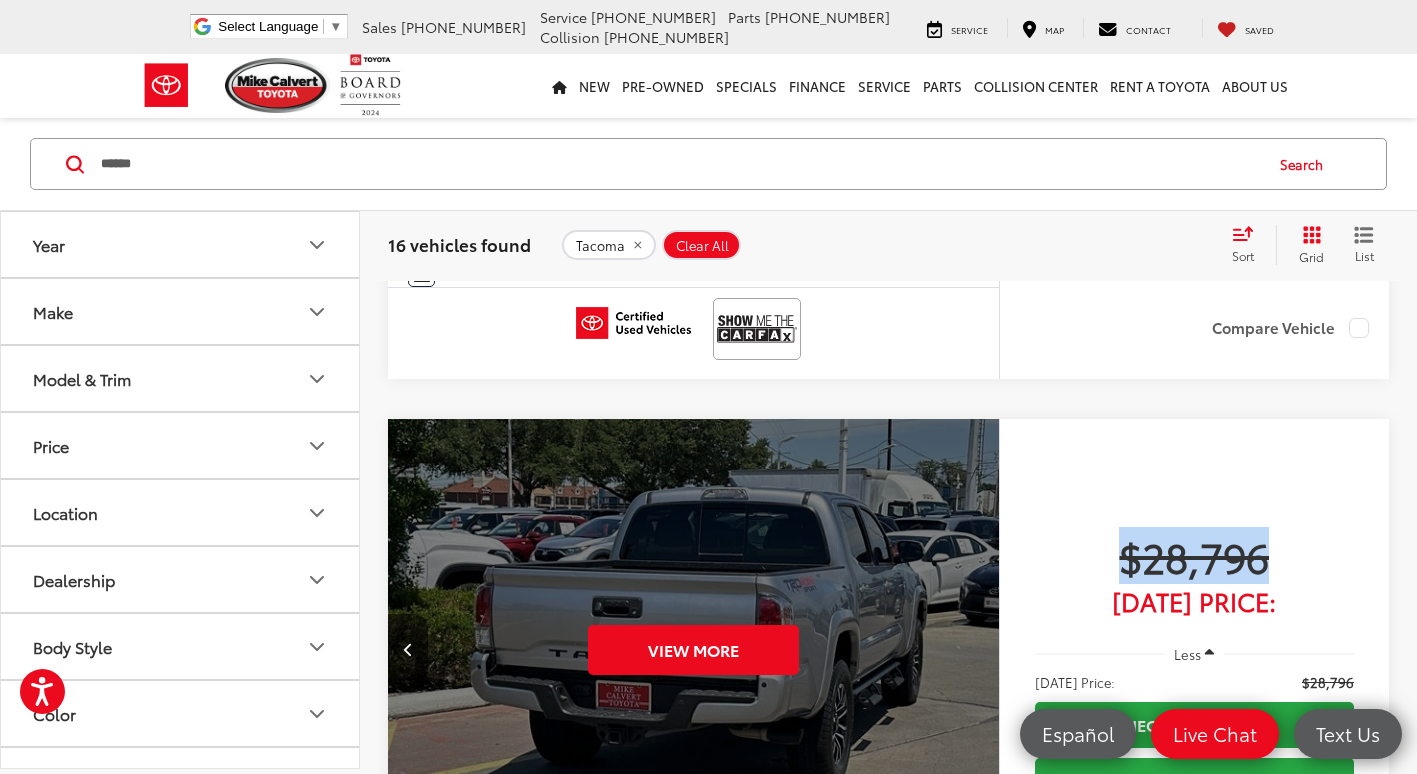 drag, startPoint x: 1194, startPoint y: 564, endPoint x: 1040, endPoint y: 546, distance: 155.04839 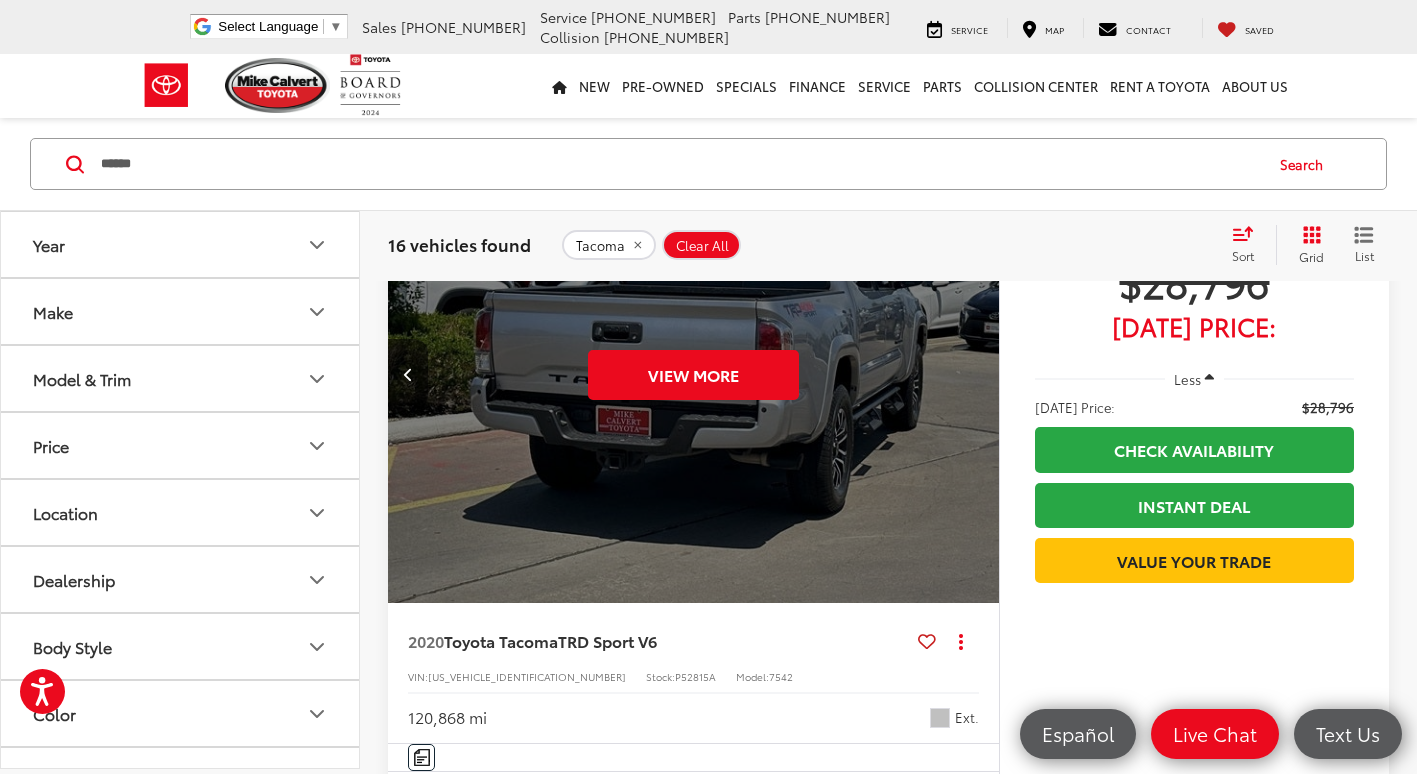 scroll, scrollTop: 3329, scrollLeft: 0, axis: vertical 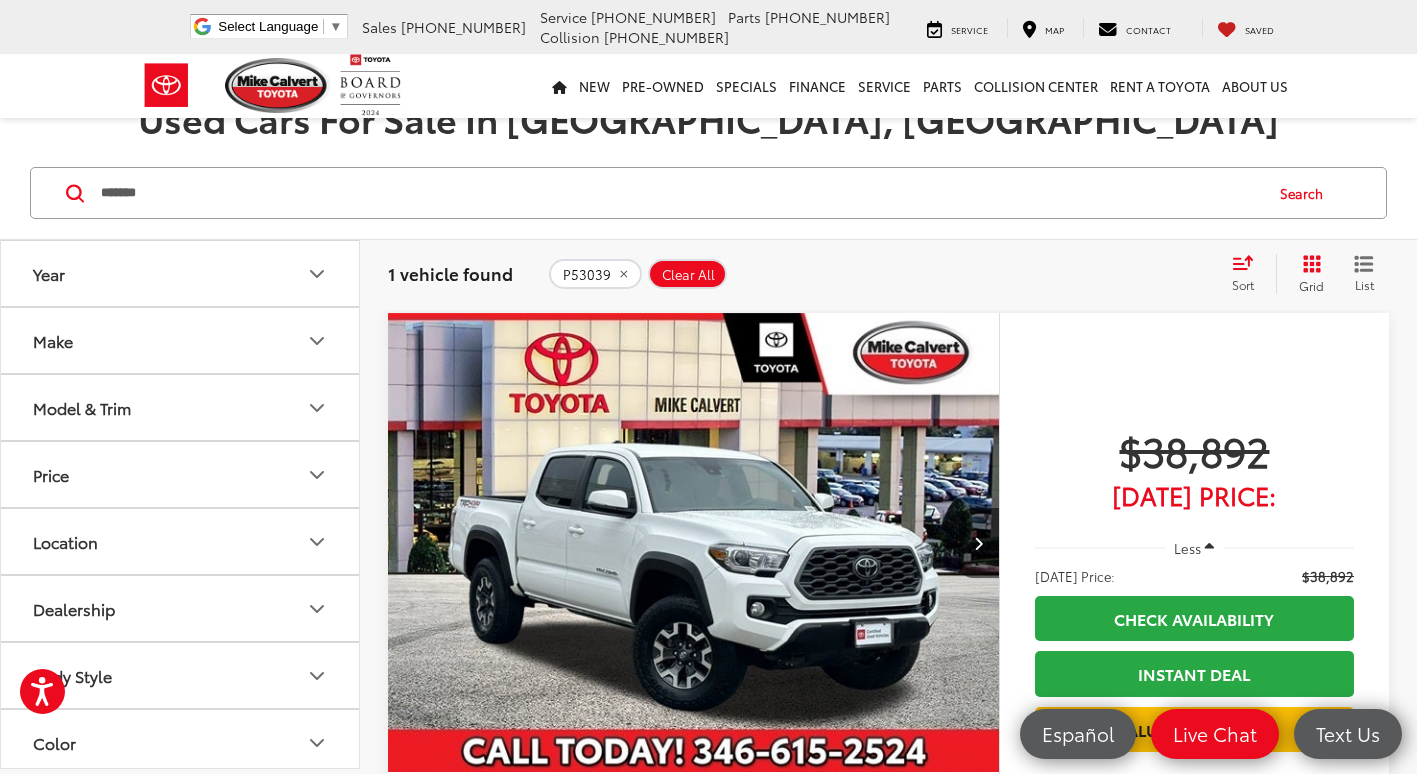 drag, startPoint x: 167, startPoint y: 189, endPoint x: 90, endPoint y: 175, distance: 78.26238 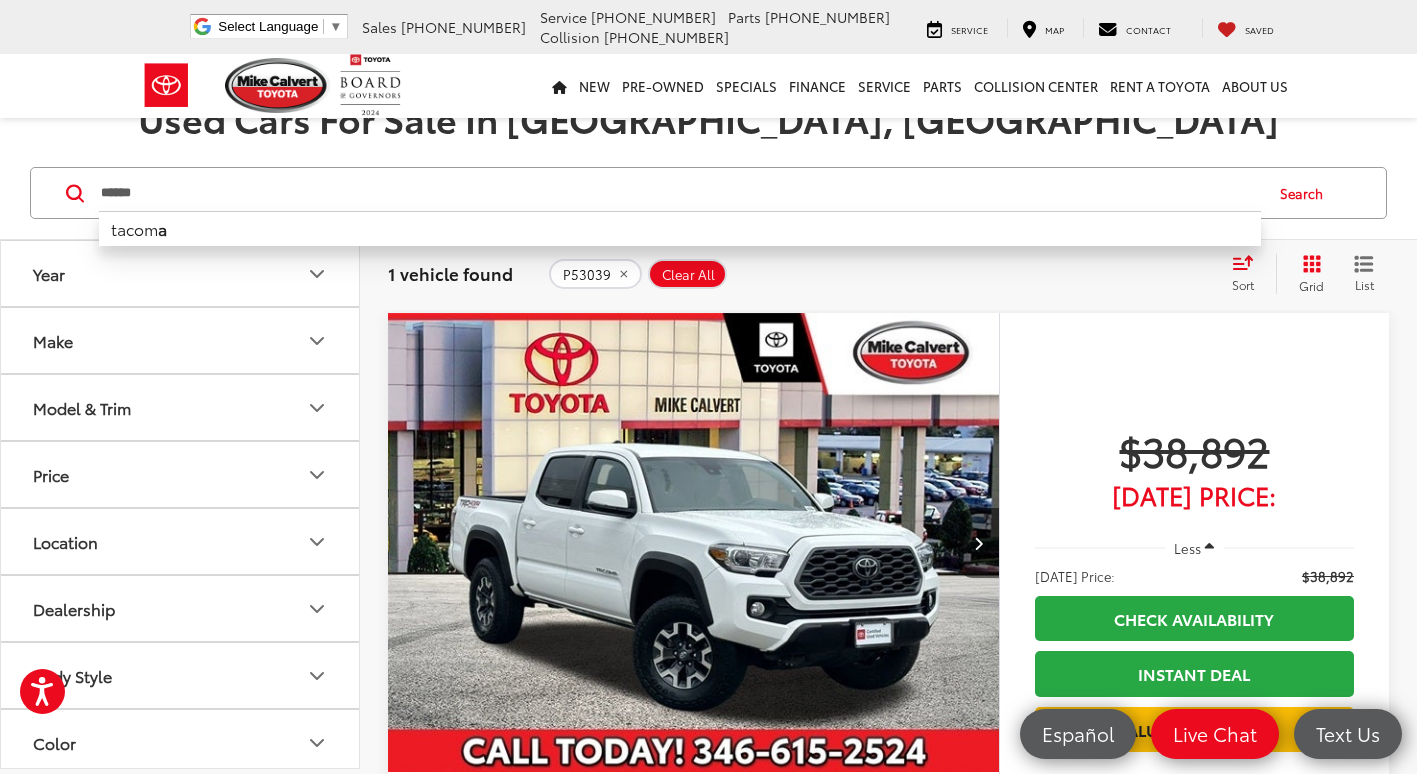 type on "******" 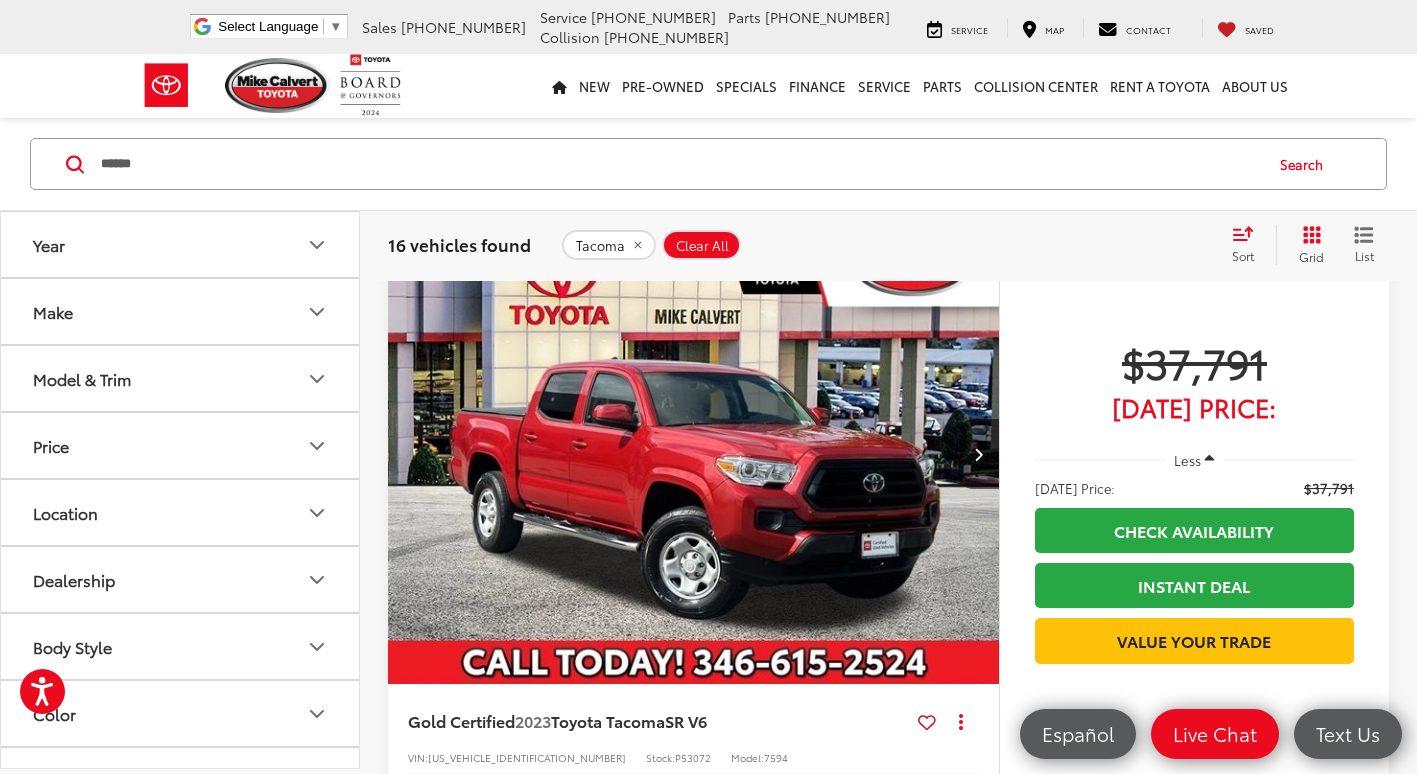 scroll, scrollTop: 5400, scrollLeft: 0, axis: vertical 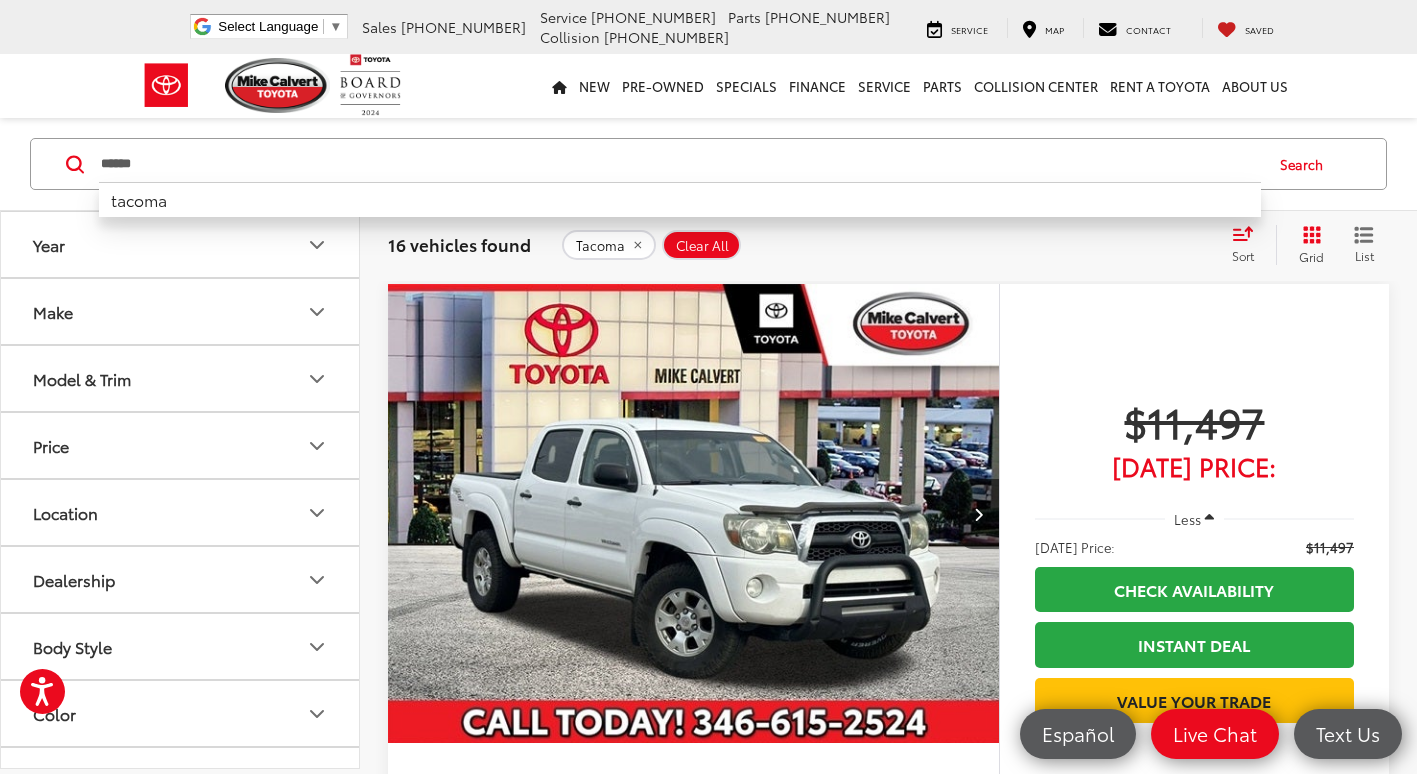 click on "******" at bounding box center (680, 164) 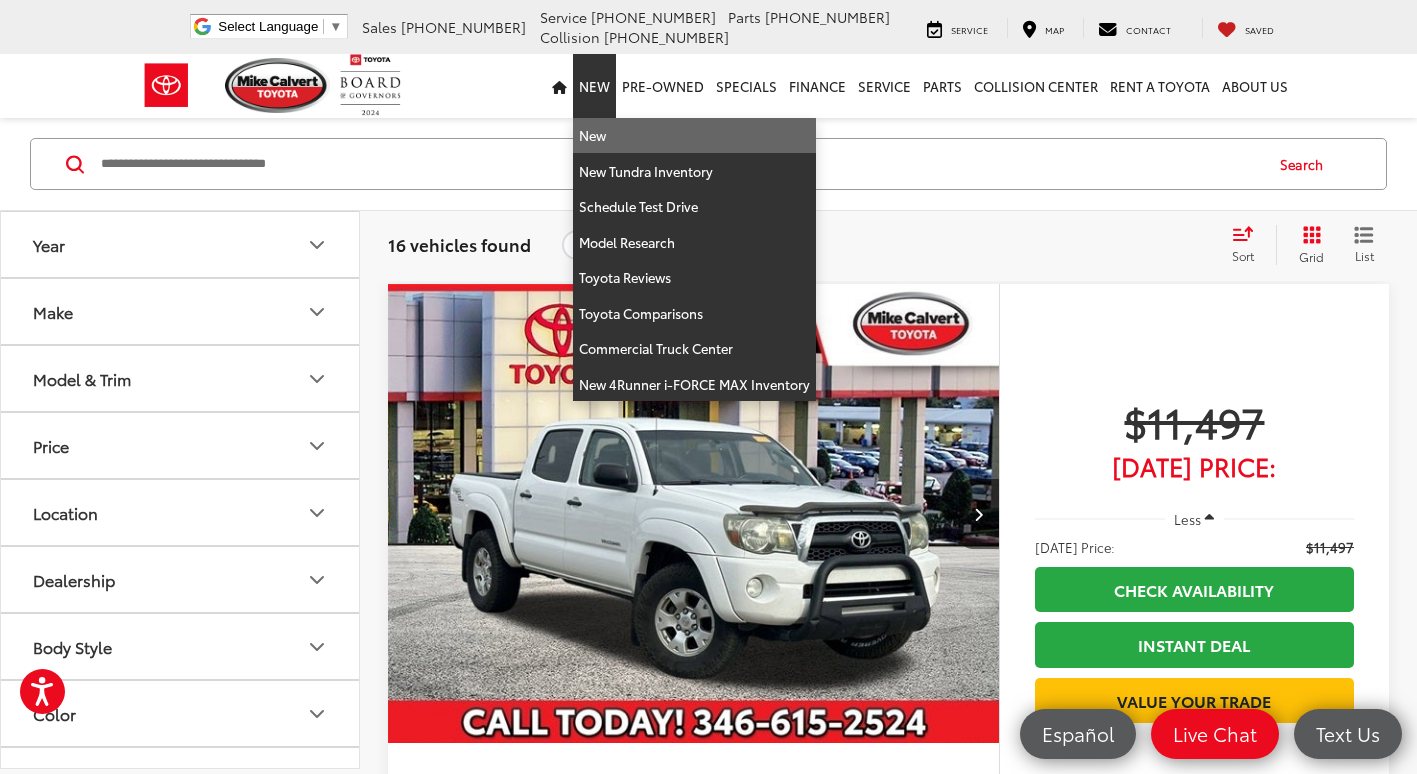 type 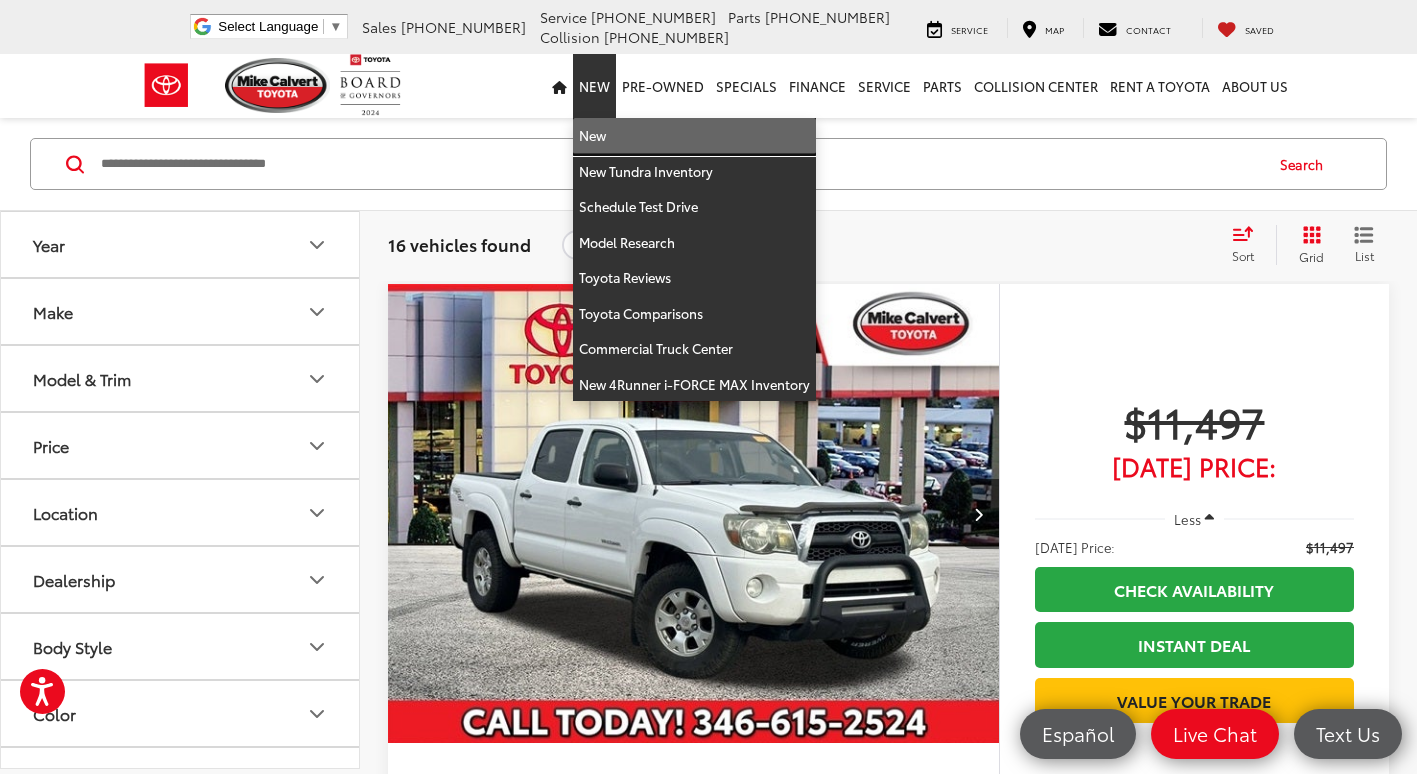click on "New" at bounding box center (694, 136) 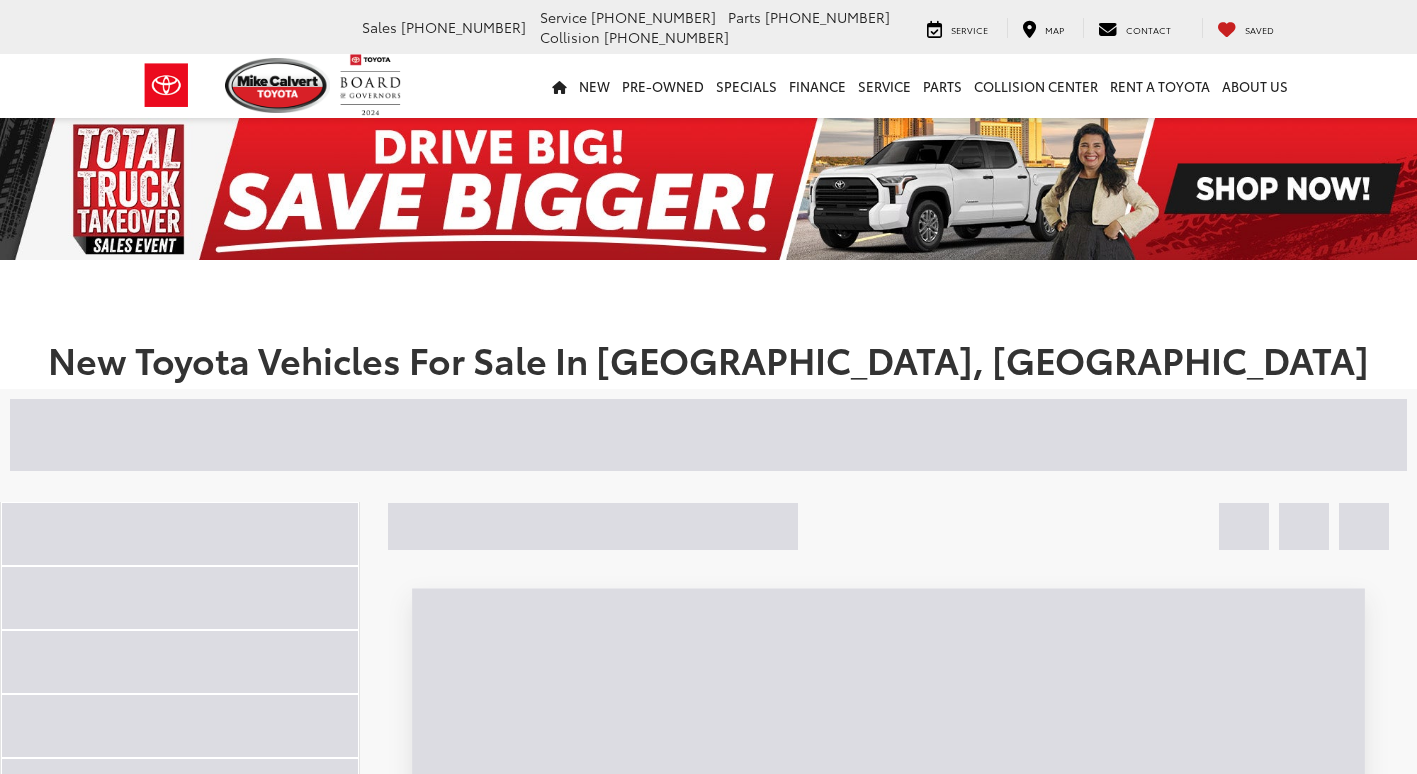 scroll, scrollTop: 0, scrollLeft: 0, axis: both 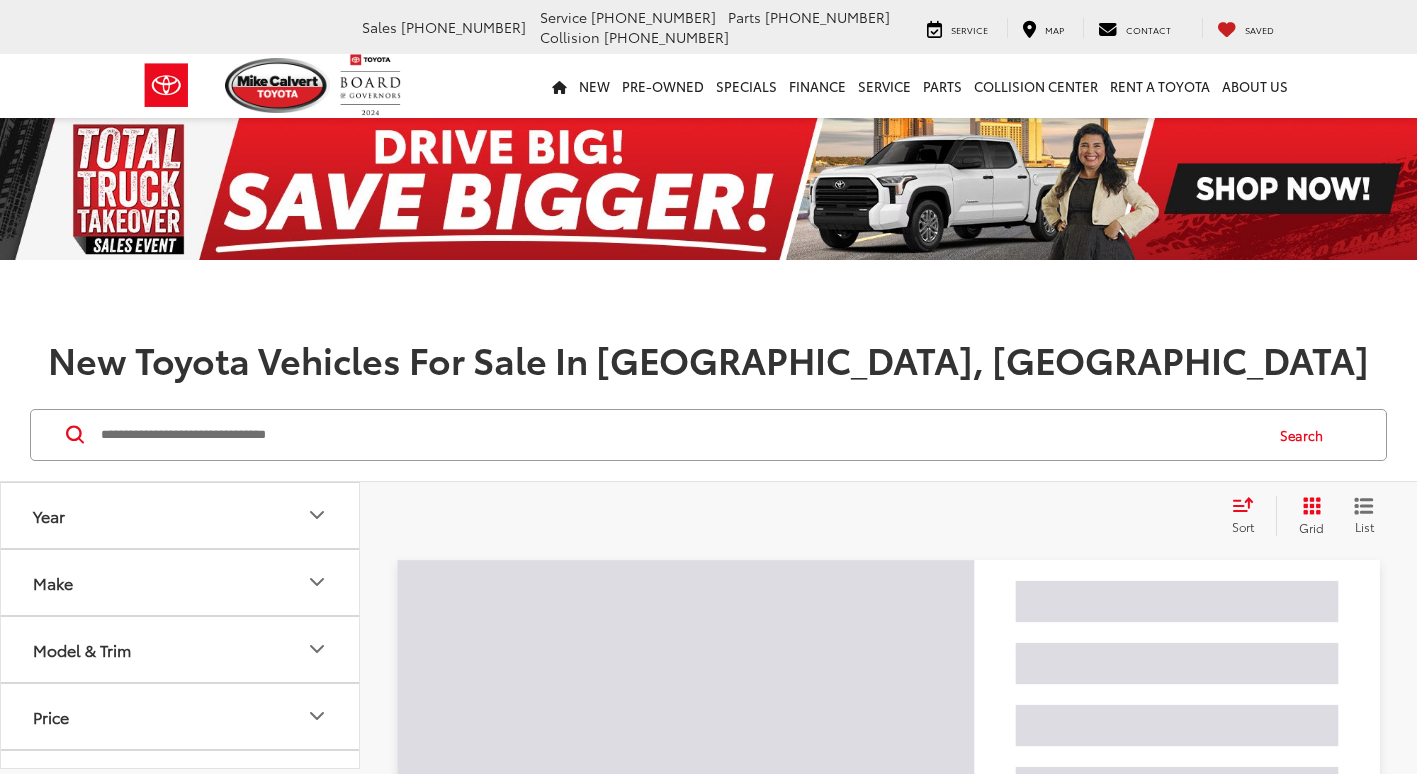 click at bounding box center (680, 435) 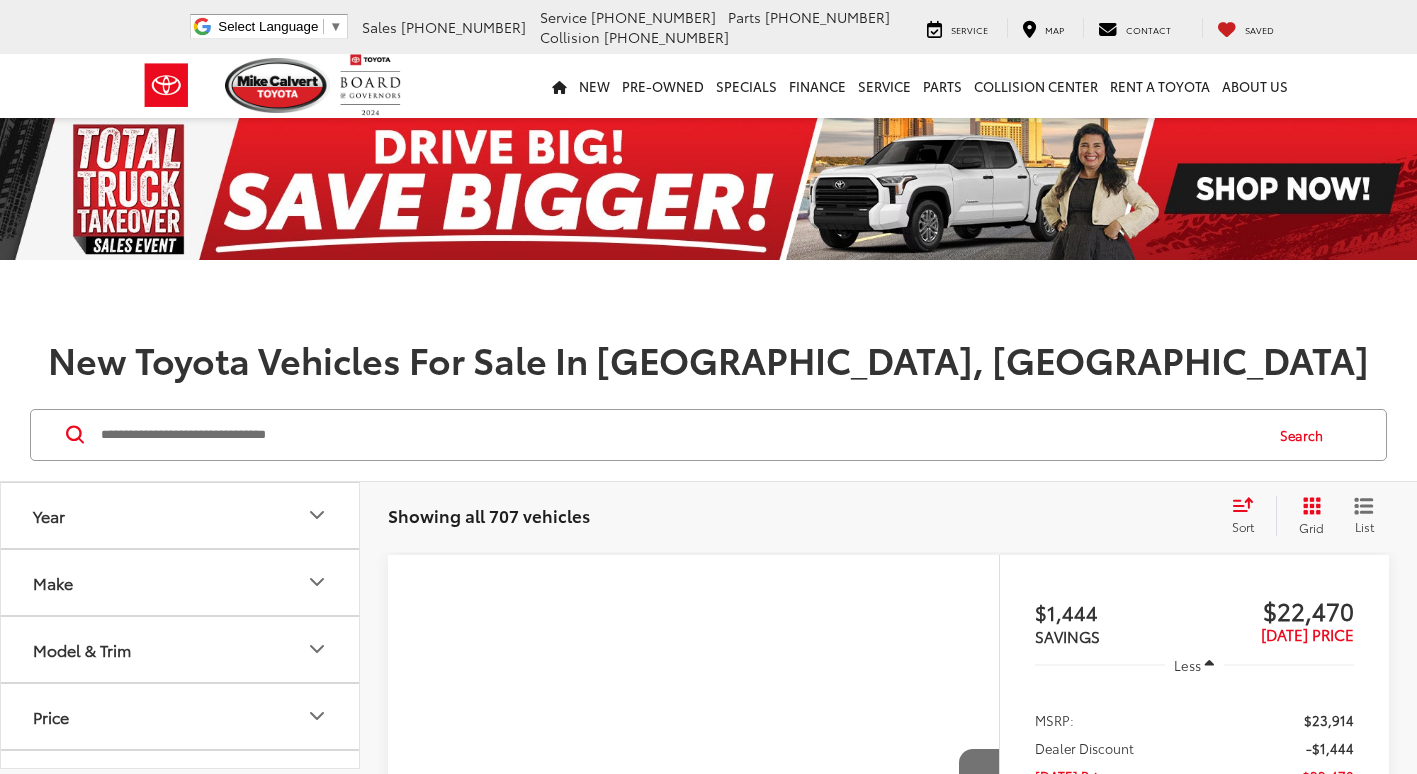scroll, scrollTop: 0, scrollLeft: 0, axis: both 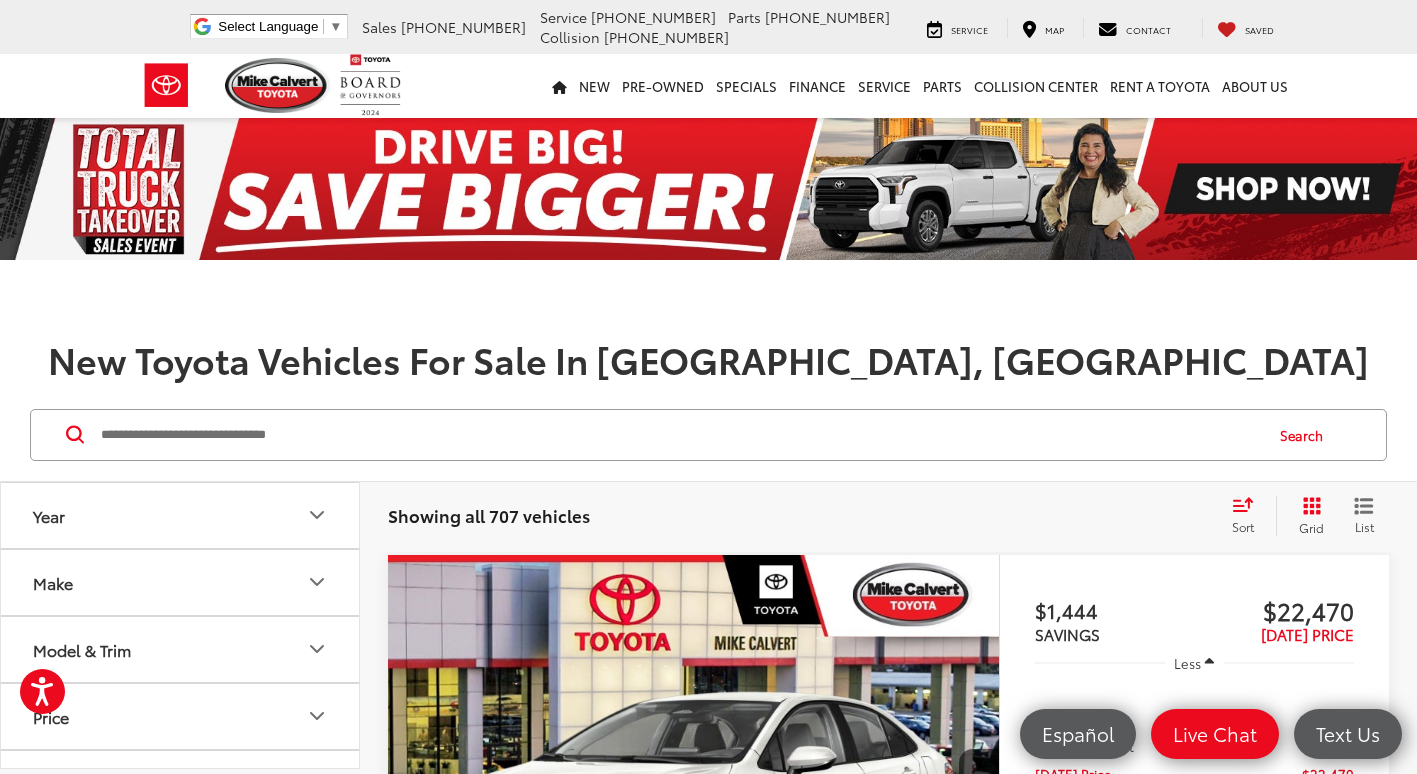 paste on "******" 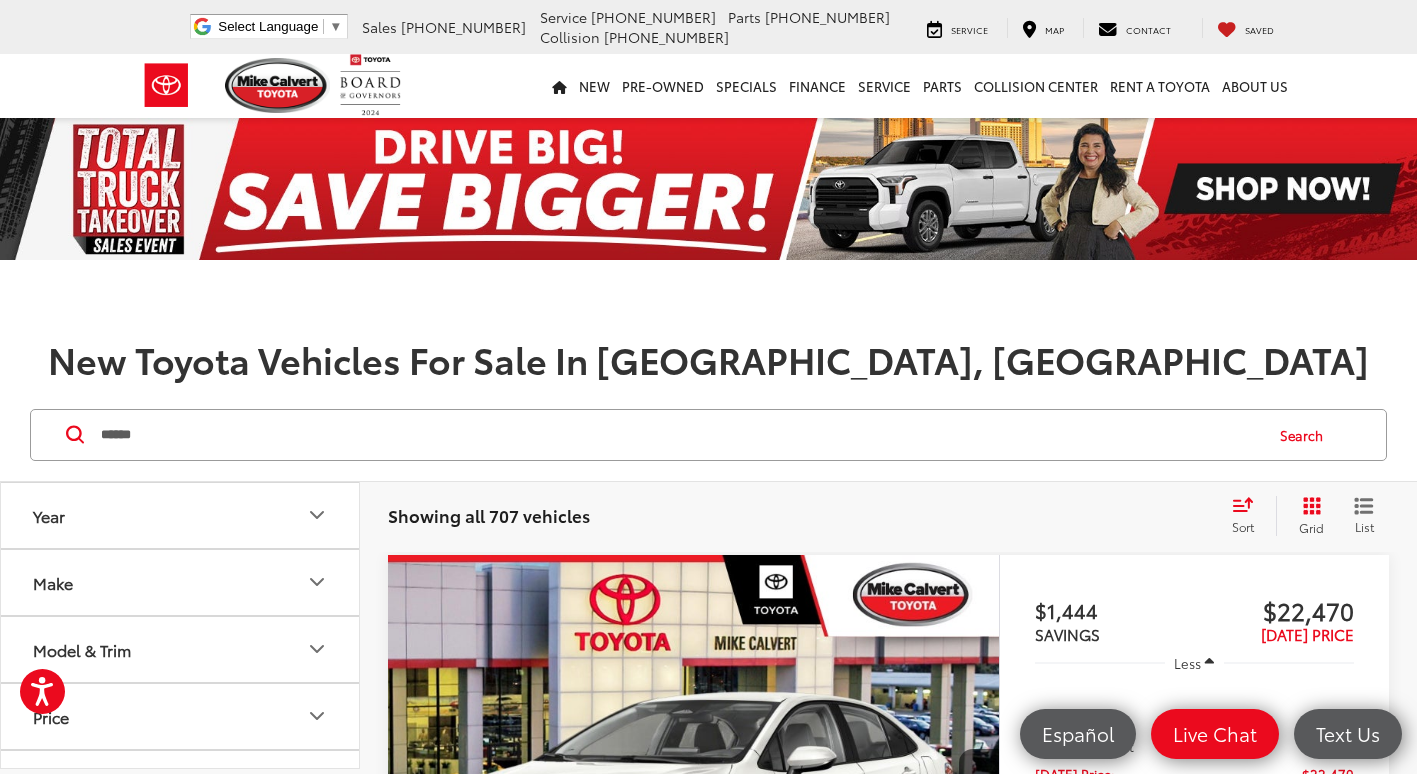 scroll, scrollTop: 0, scrollLeft: 0, axis: both 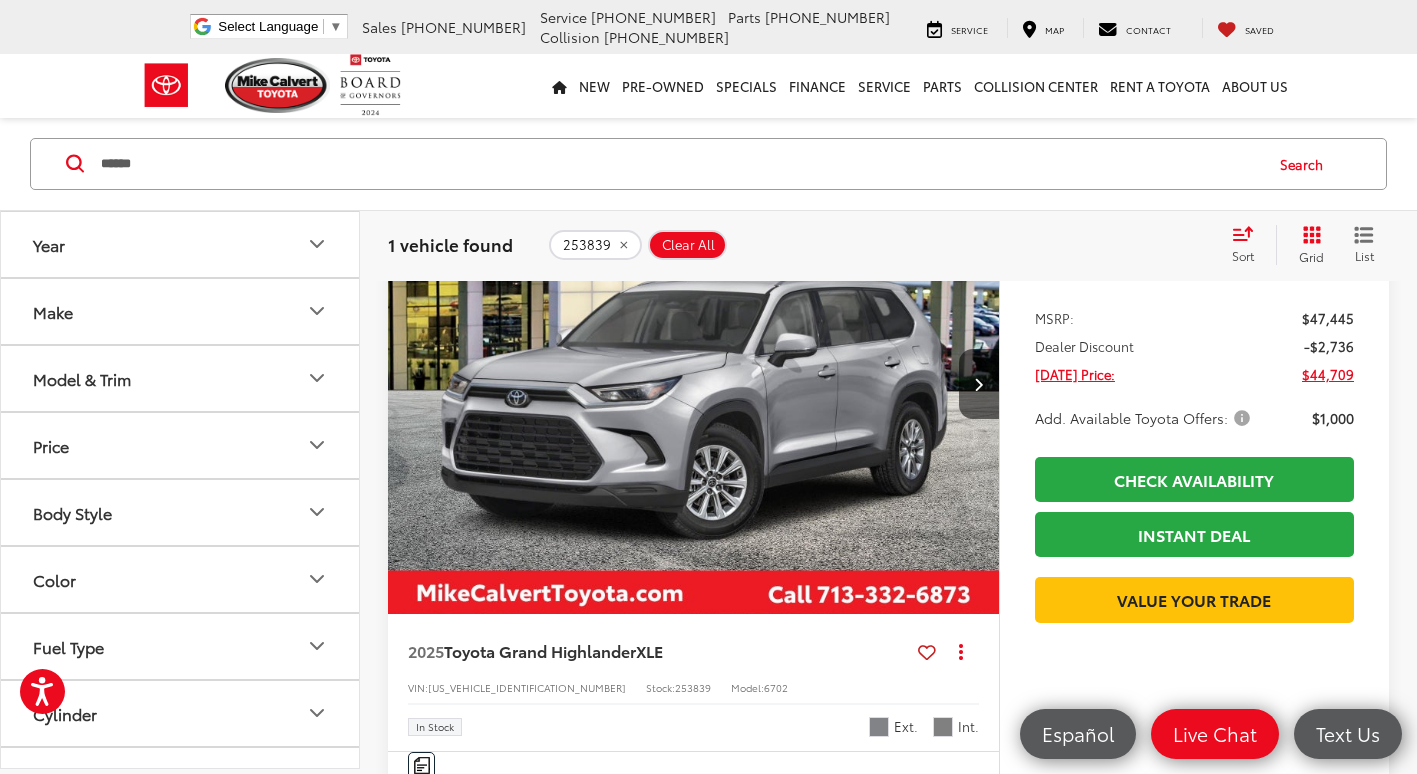 click on "253839" at bounding box center [693, 687] 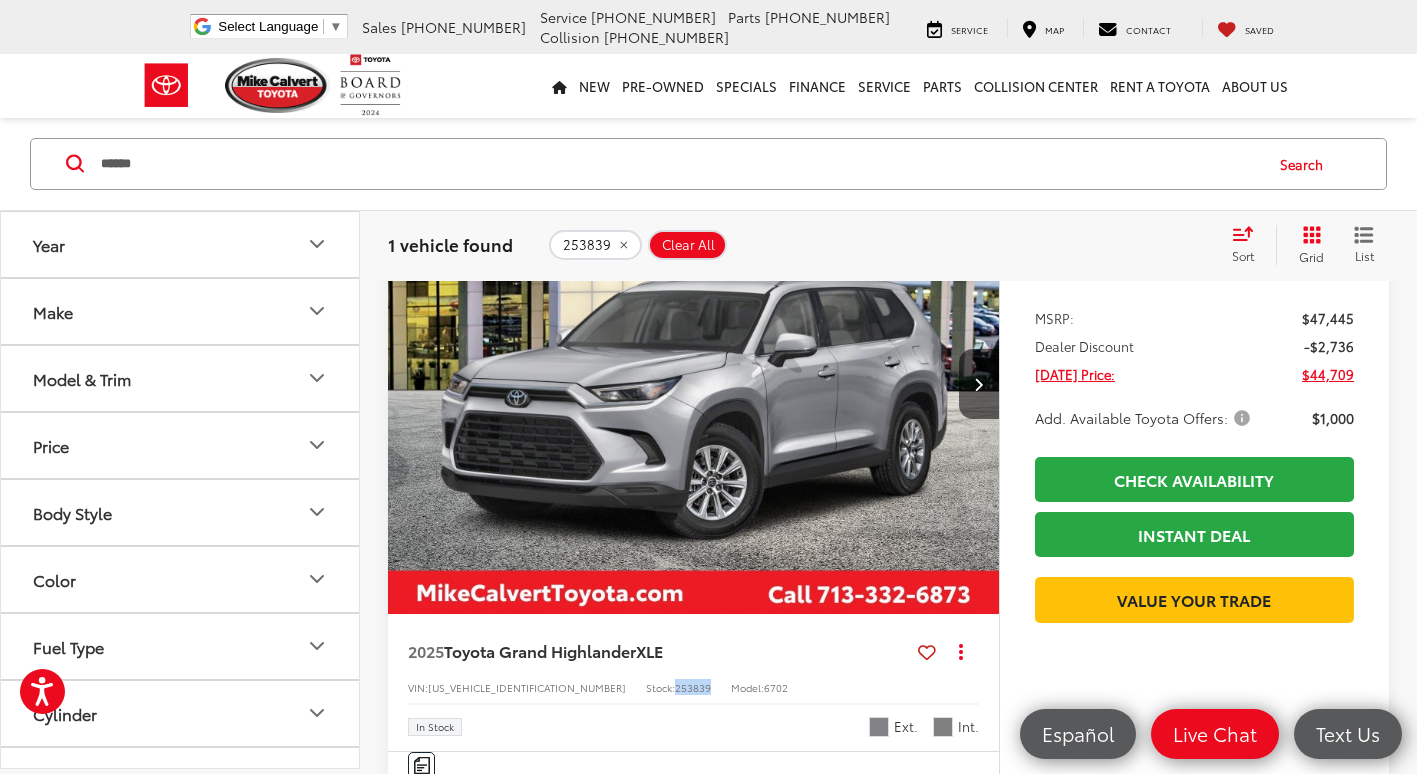 click on "253839" at bounding box center (693, 687) 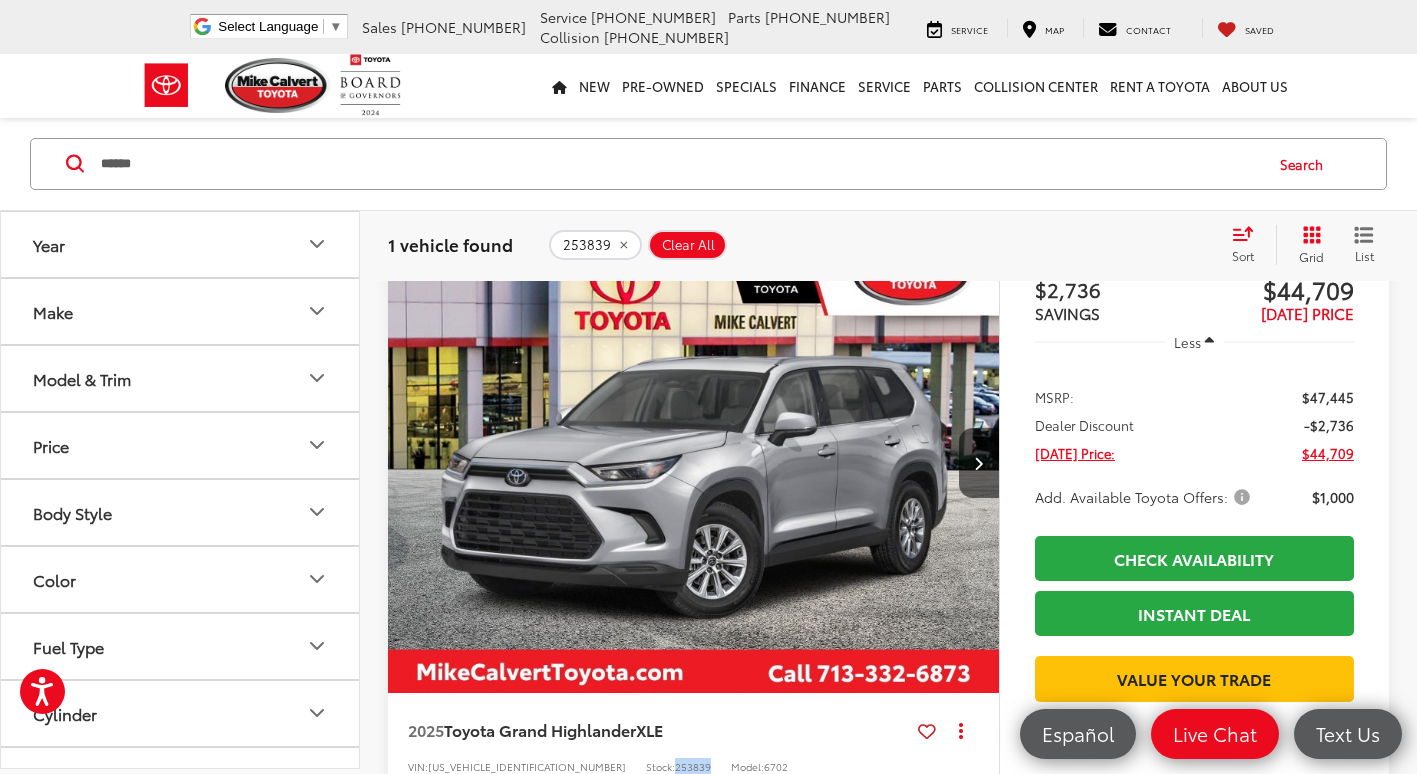 scroll, scrollTop: 200, scrollLeft: 0, axis: vertical 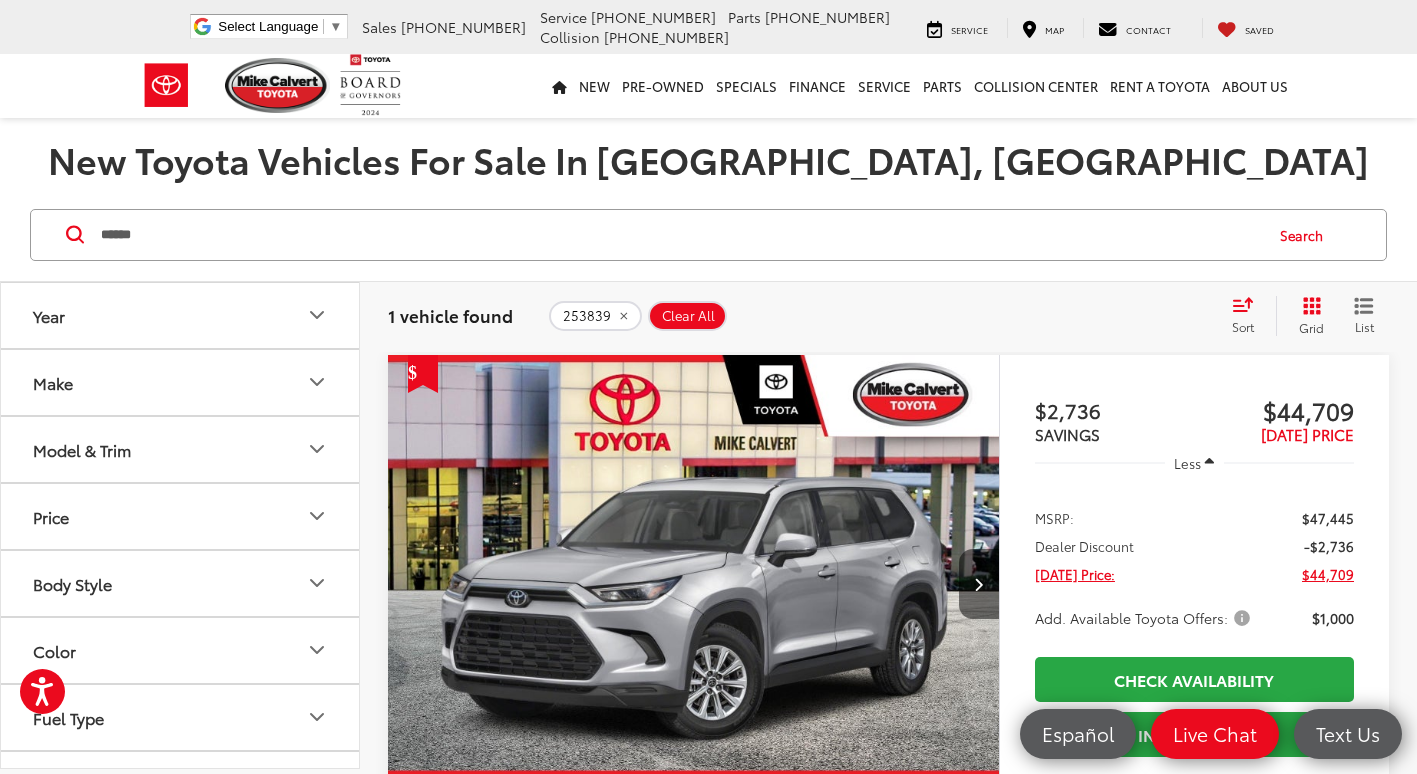 click at bounding box center (978, 584) 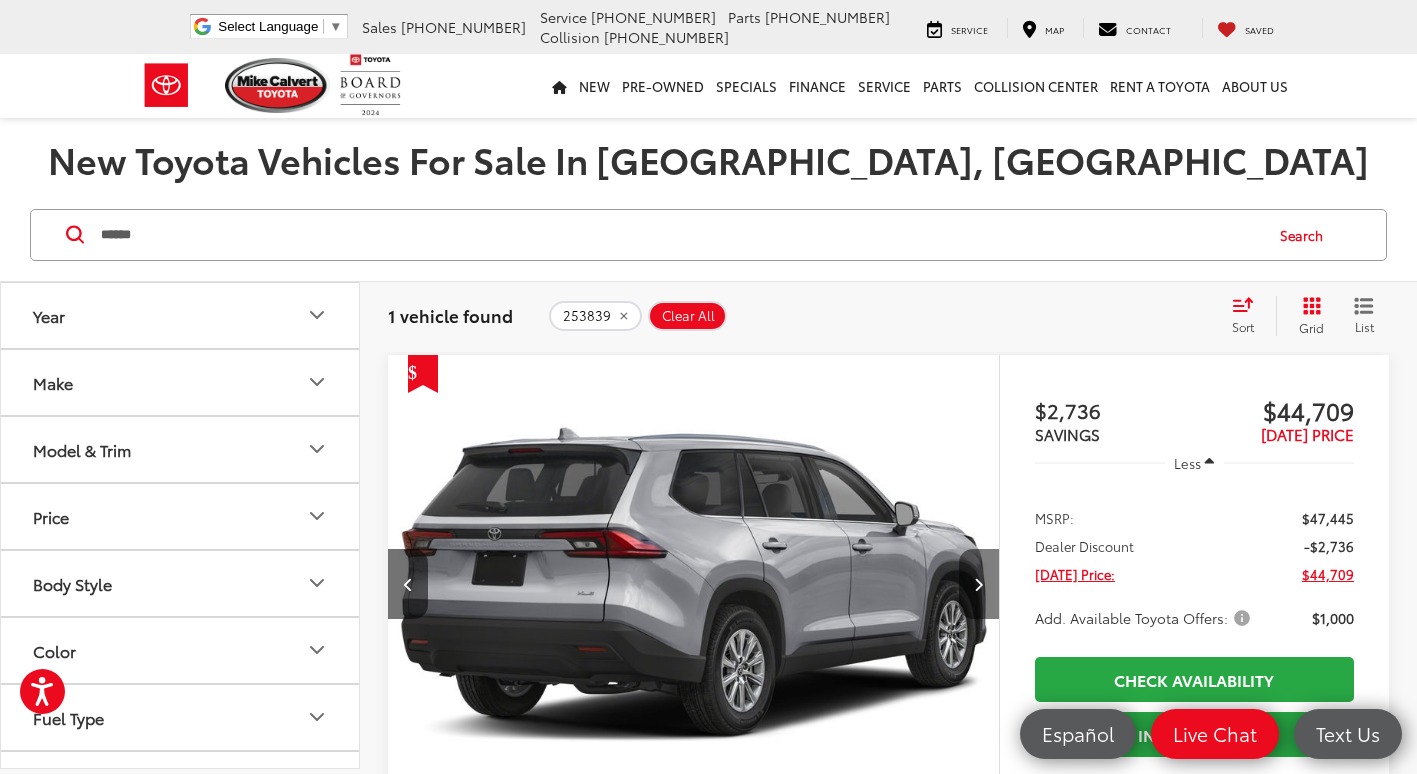 click at bounding box center [978, 584] 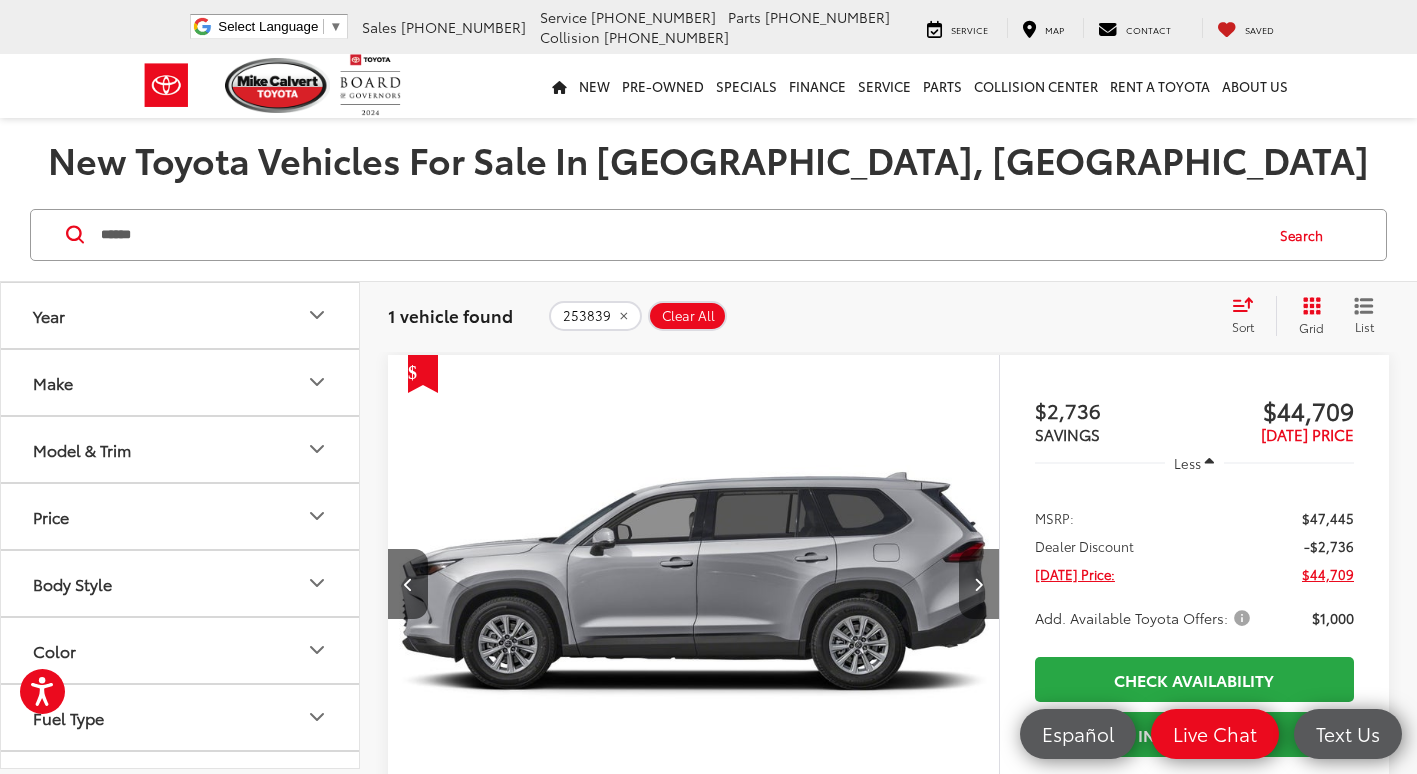 click at bounding box center [978, 584] 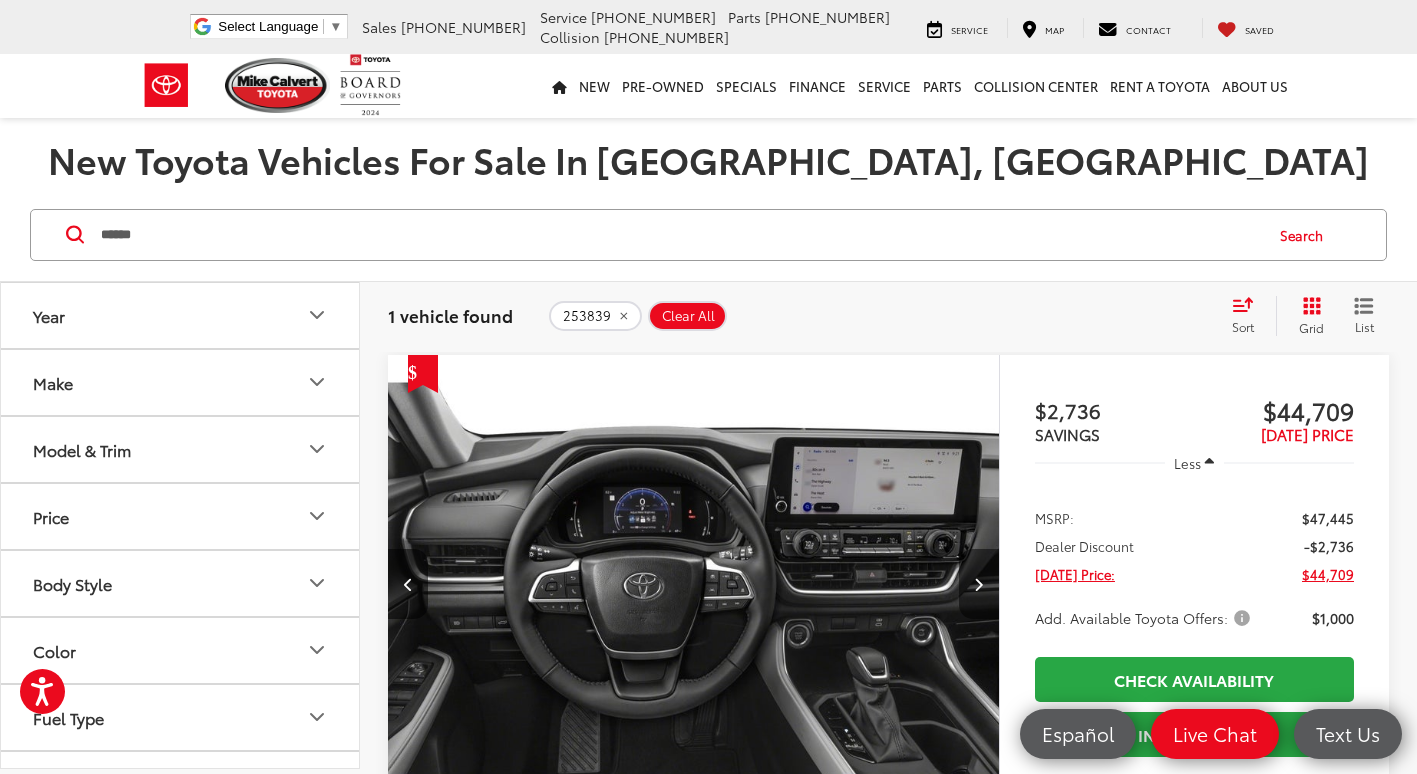click at bounding box center (978, 584) 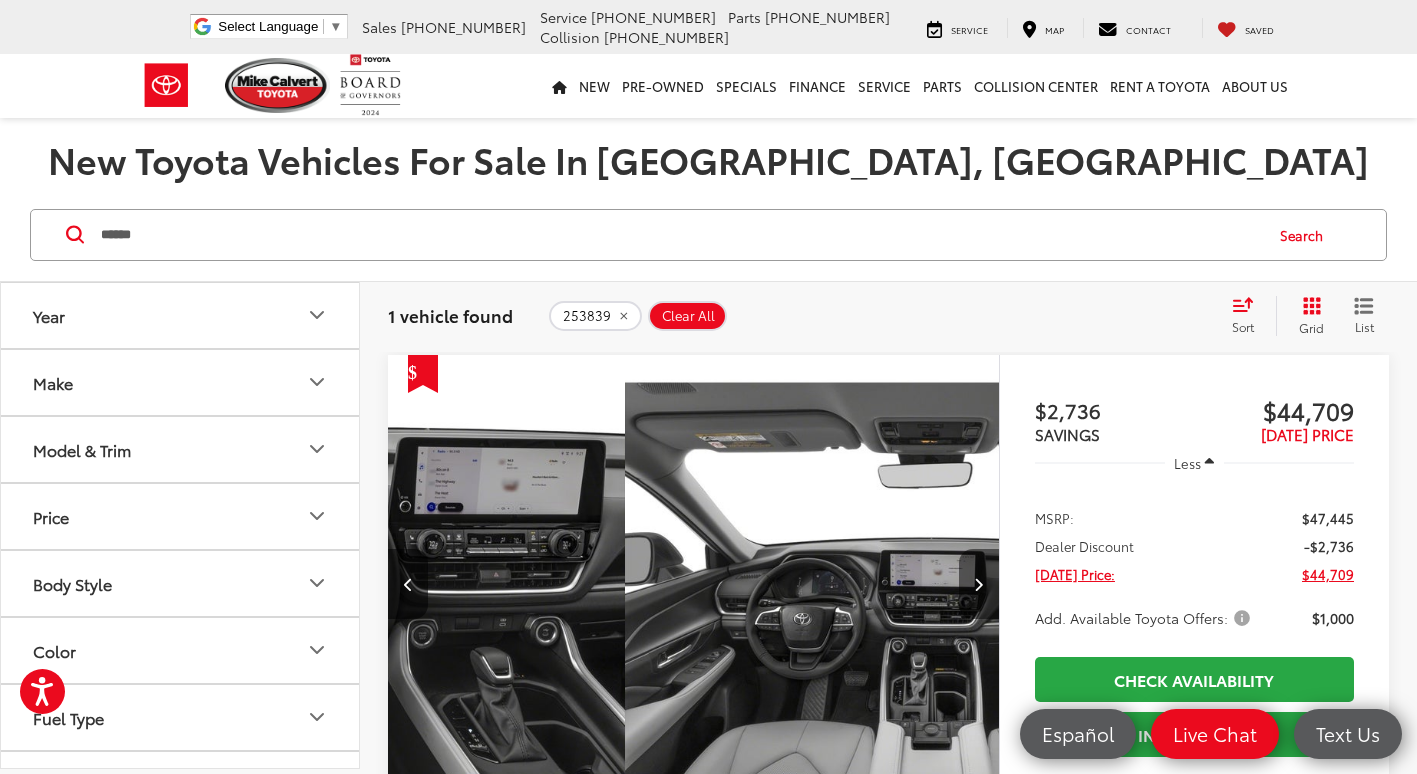 scroll, scrollTop: 0, scrollLeft: 2456, axis: horizontal 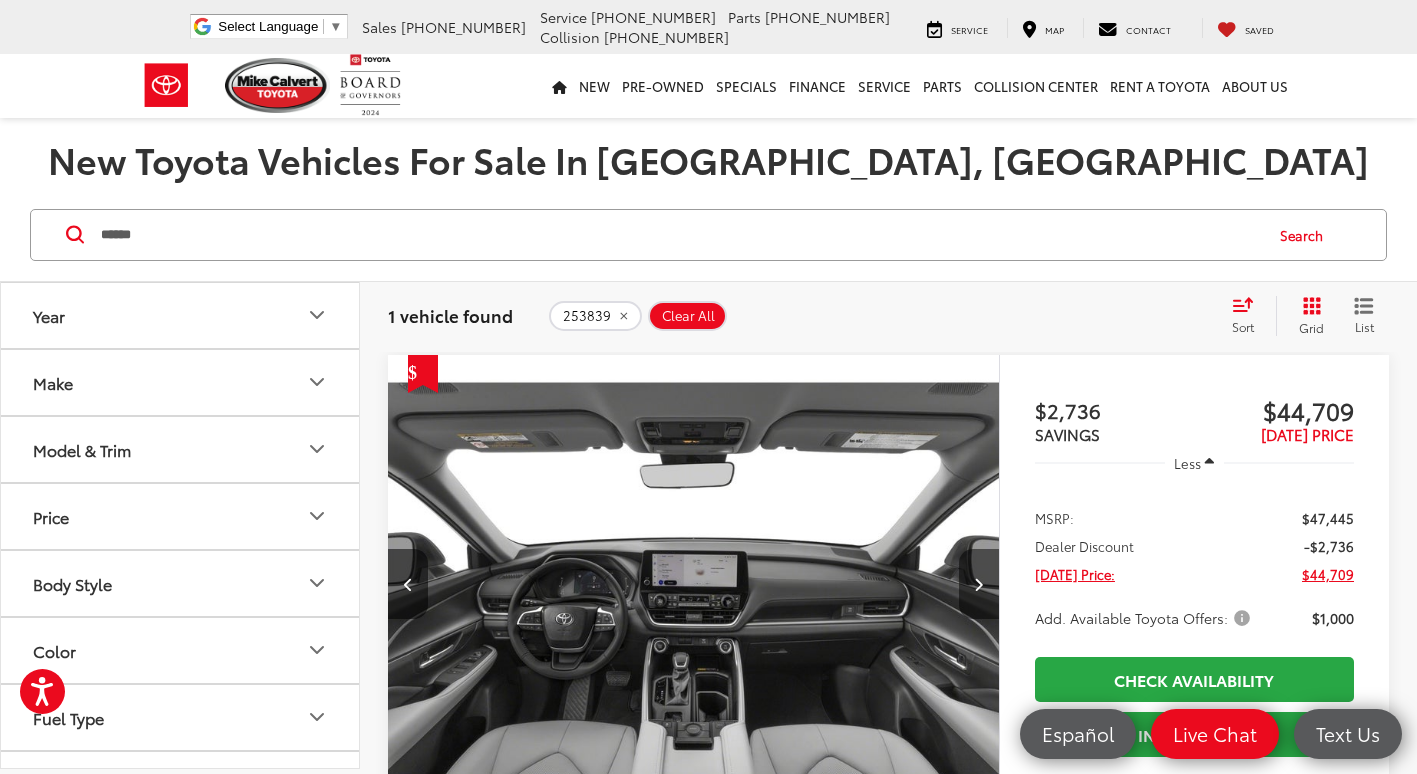 click at bounding box center (978, 584) 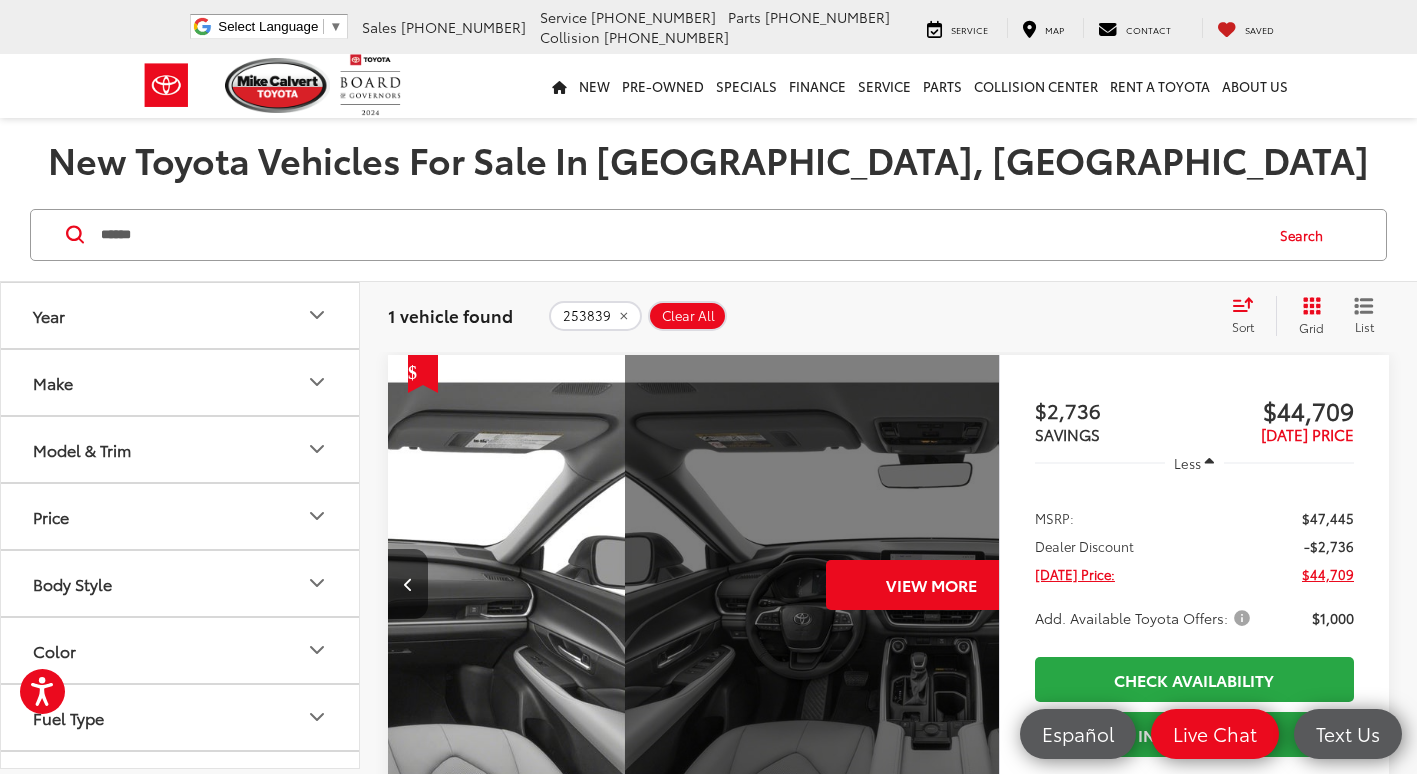 scroll, scrollTop: 0, scrollLeft: 3070, axis: horizontal 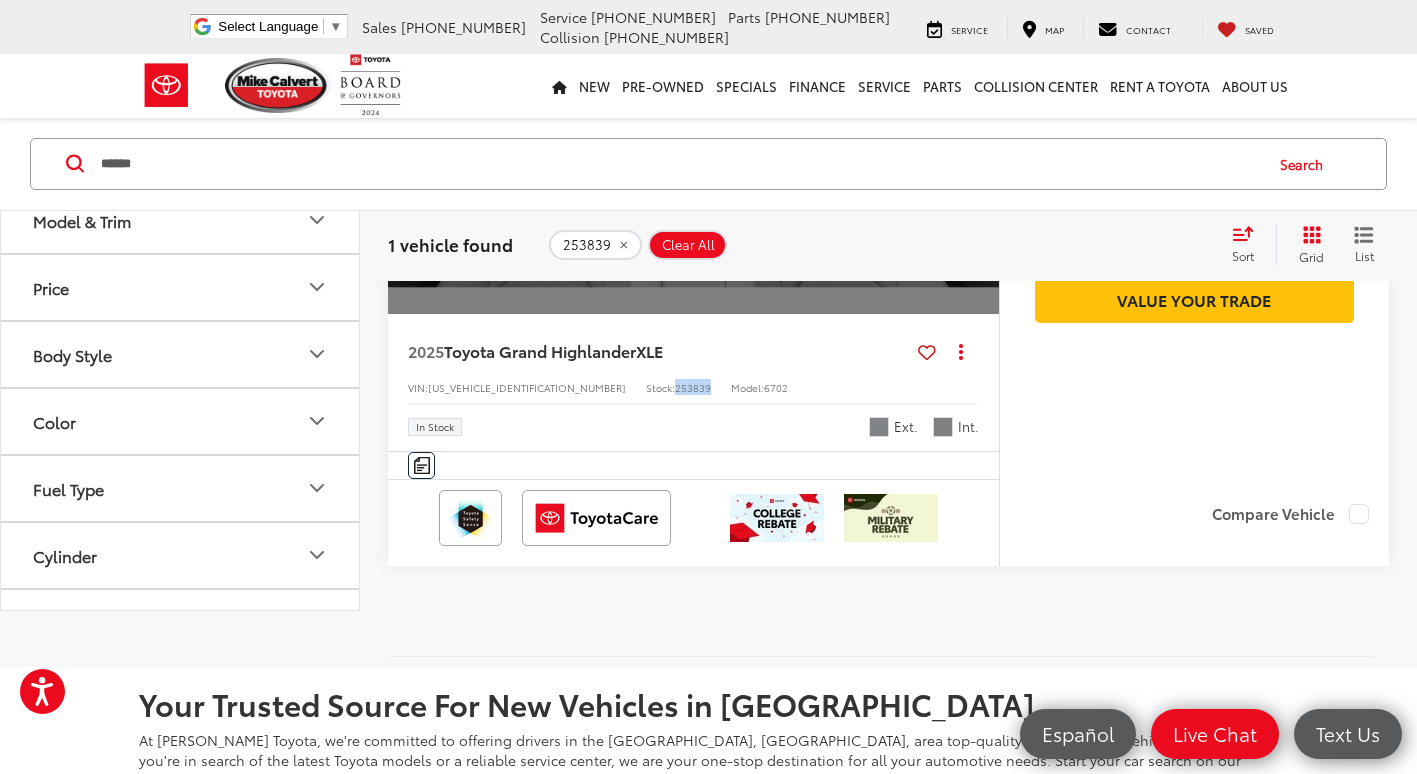 copy on "253839" 